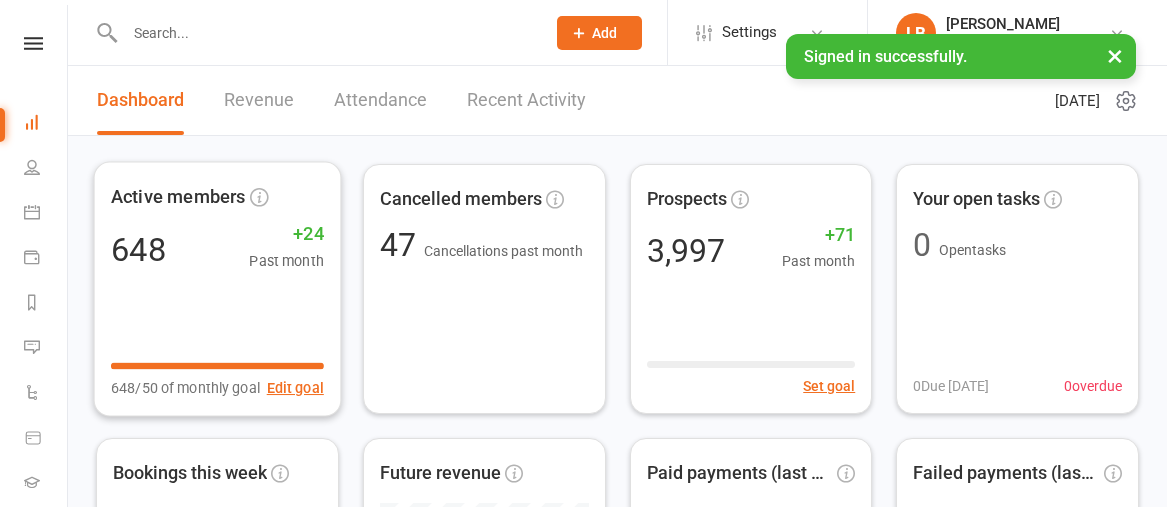 scroll, scrollTop: 0, scrollLeft: 0, axis: both 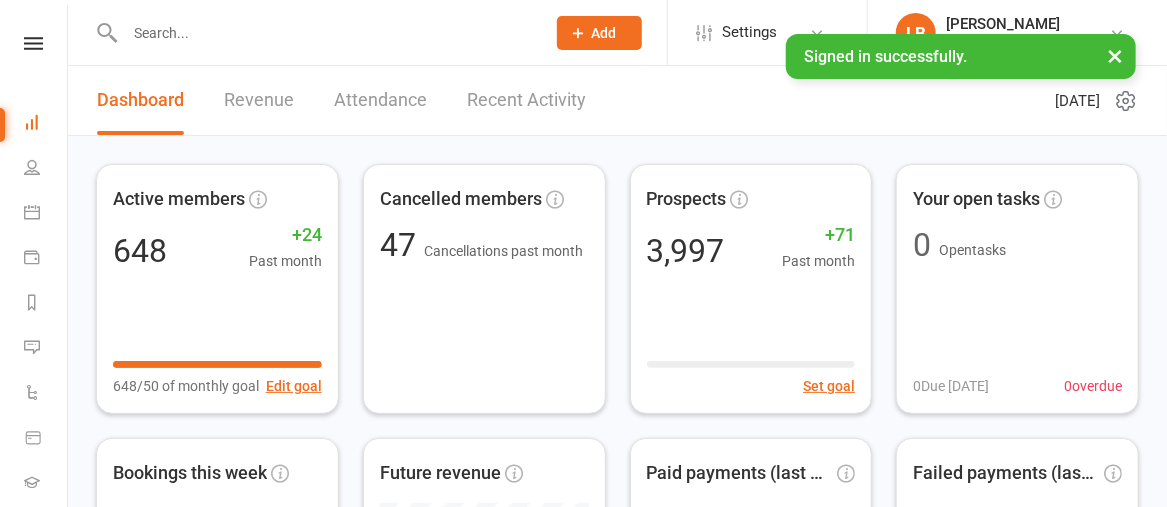 click at bounding box center [325, 33] 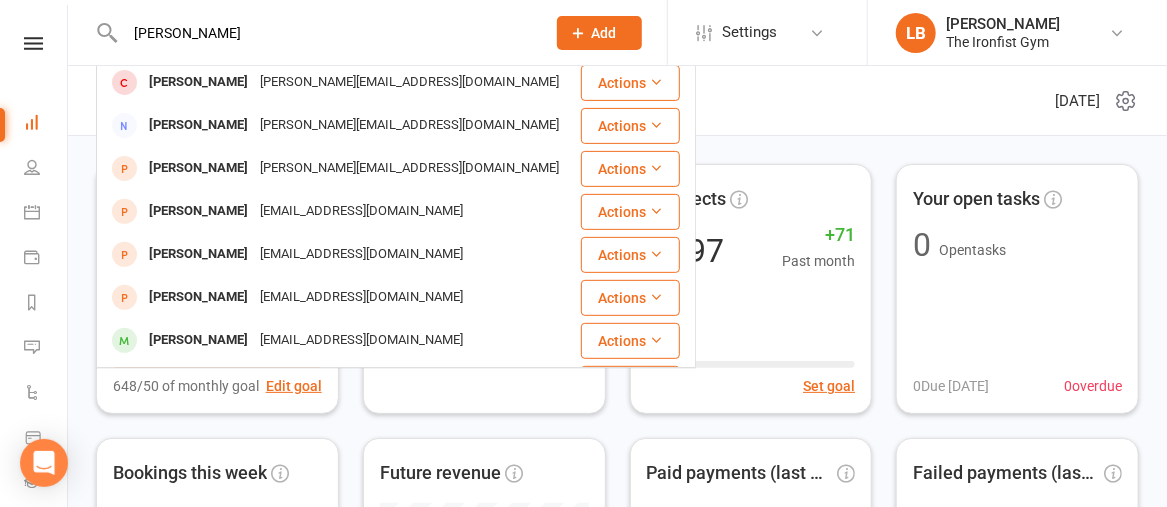 scroll, scrollTop: 361, scrollLeft: 0, axis: vertical 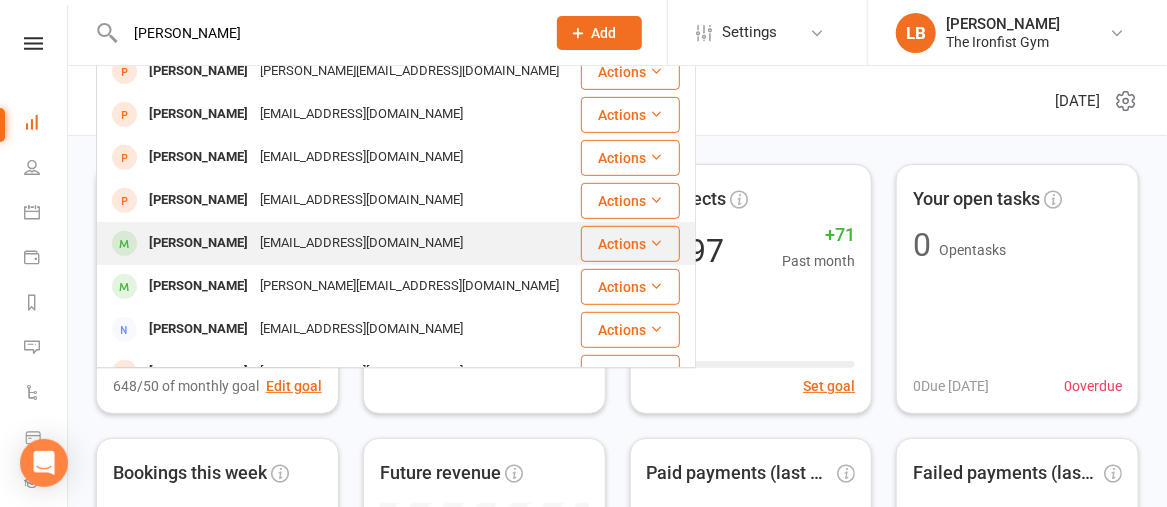 type on "[PERSON_NAME]" 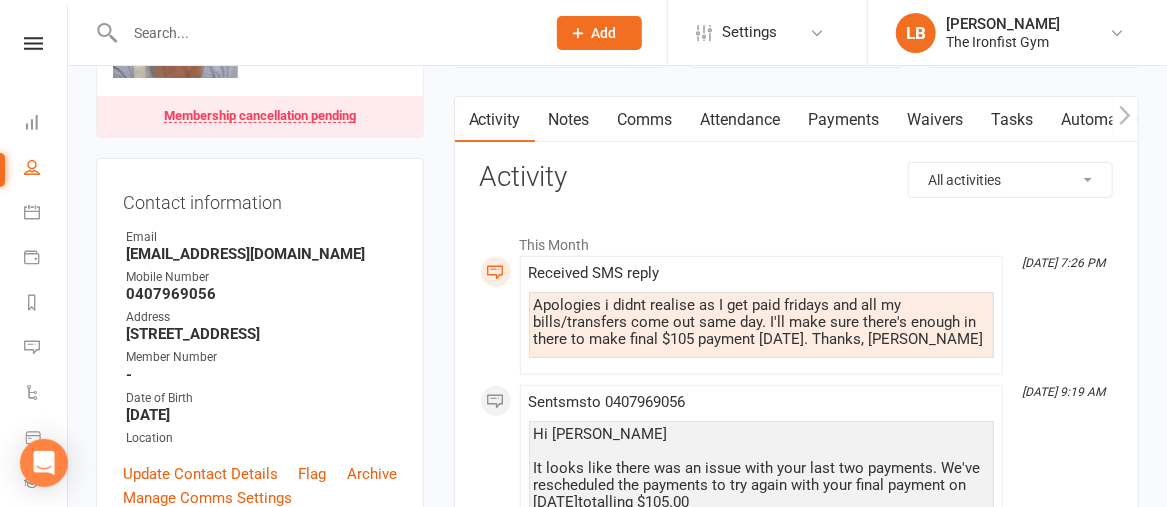scroll, scrollTop: 160, scrollLeft: 0, axis: vertical 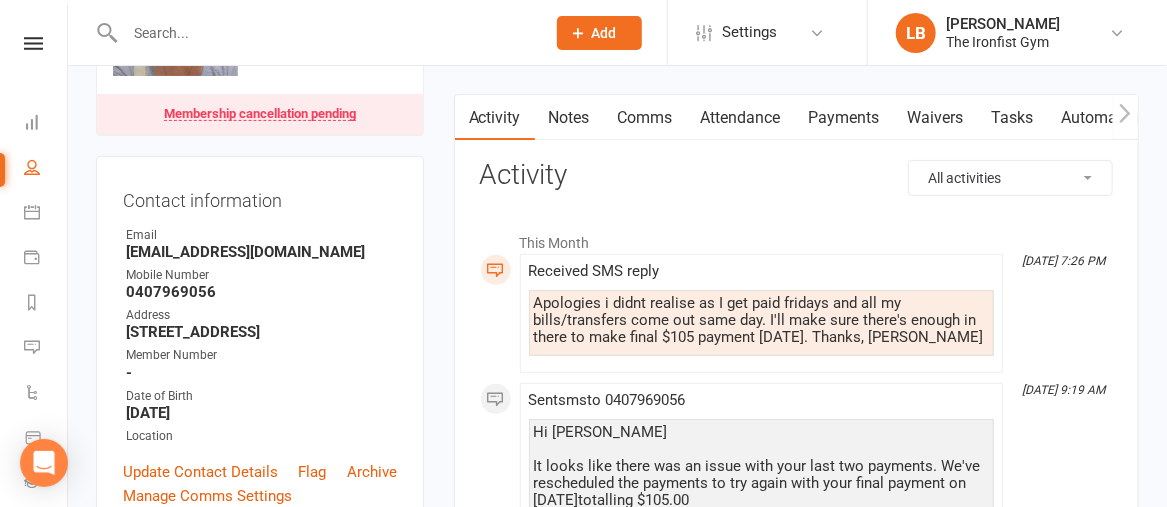 click on "Comms" at bounding box center (645, 118) 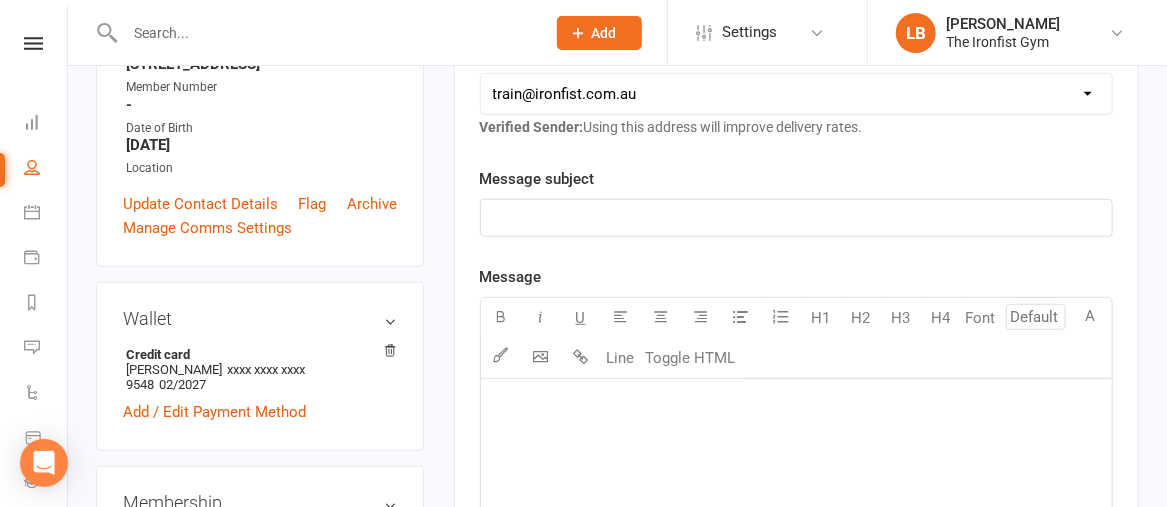 scroll, scrollTop: 219, scrollLeft: 0, axis: vertical 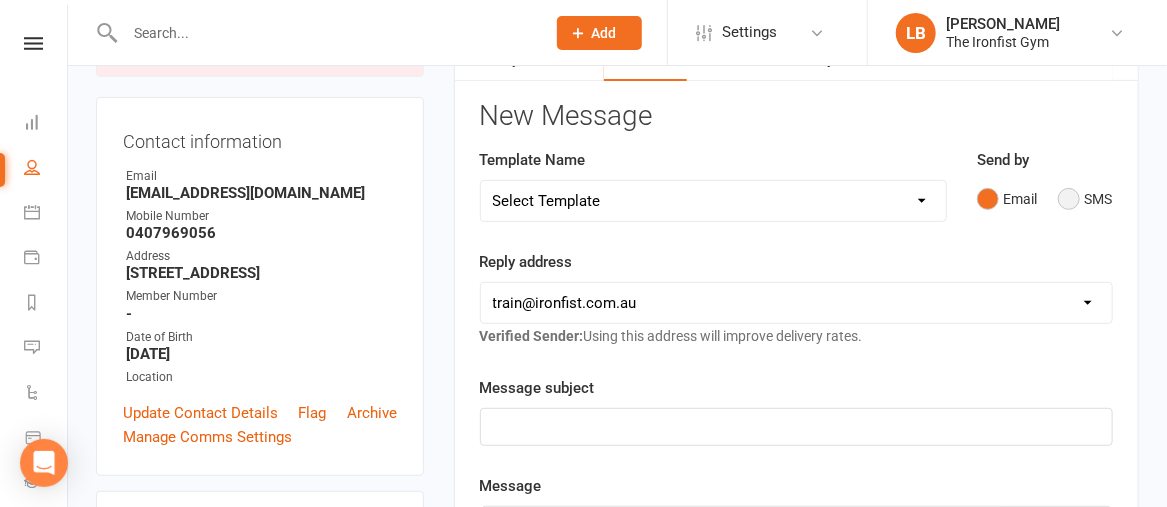 click on "SMS" at bounding box center [1085, 199] 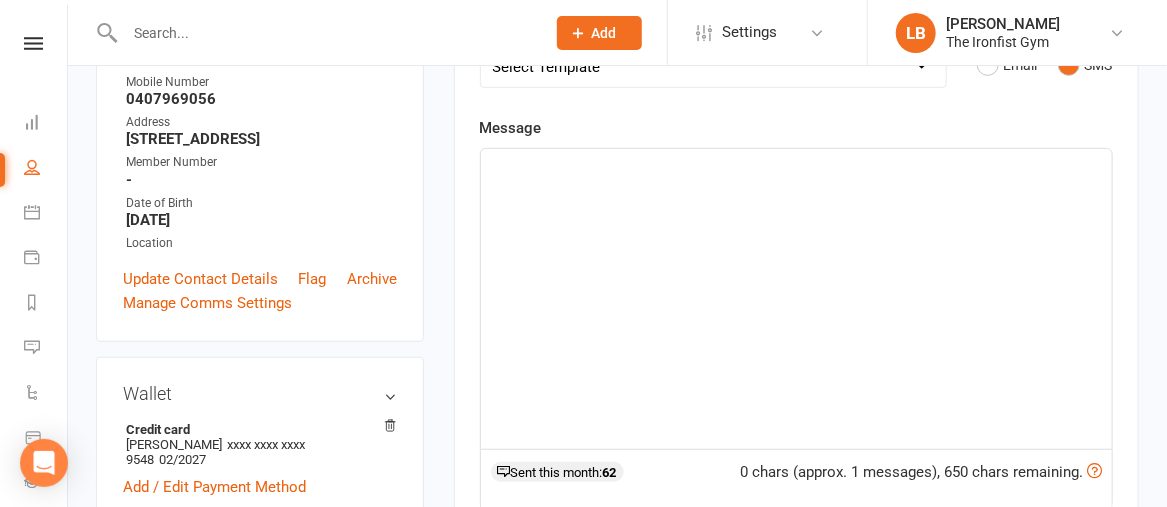 scroll, scrollTop: 355, scrollLeft: 0, axis: vertical 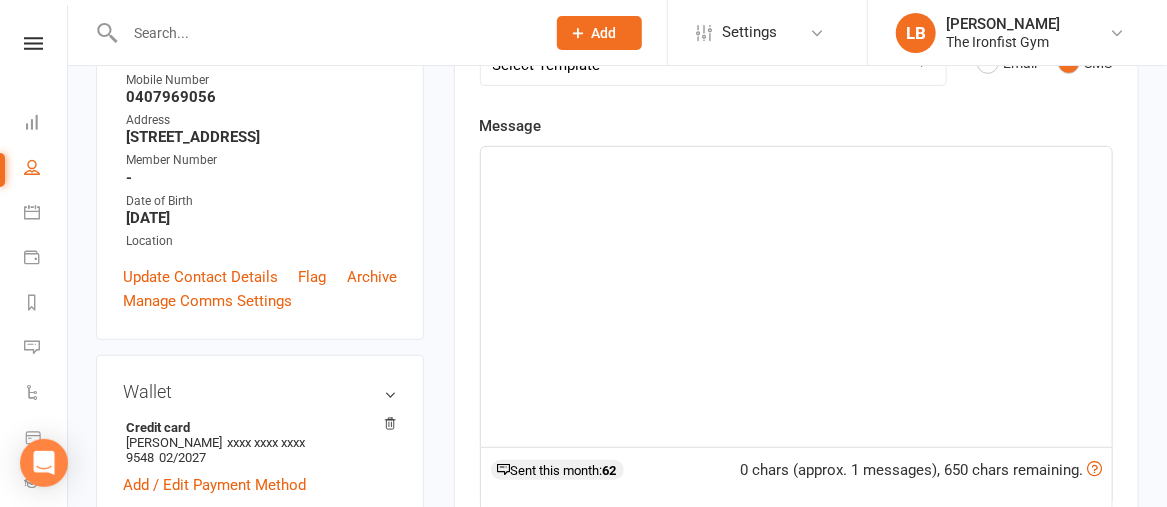 click on "﻿" 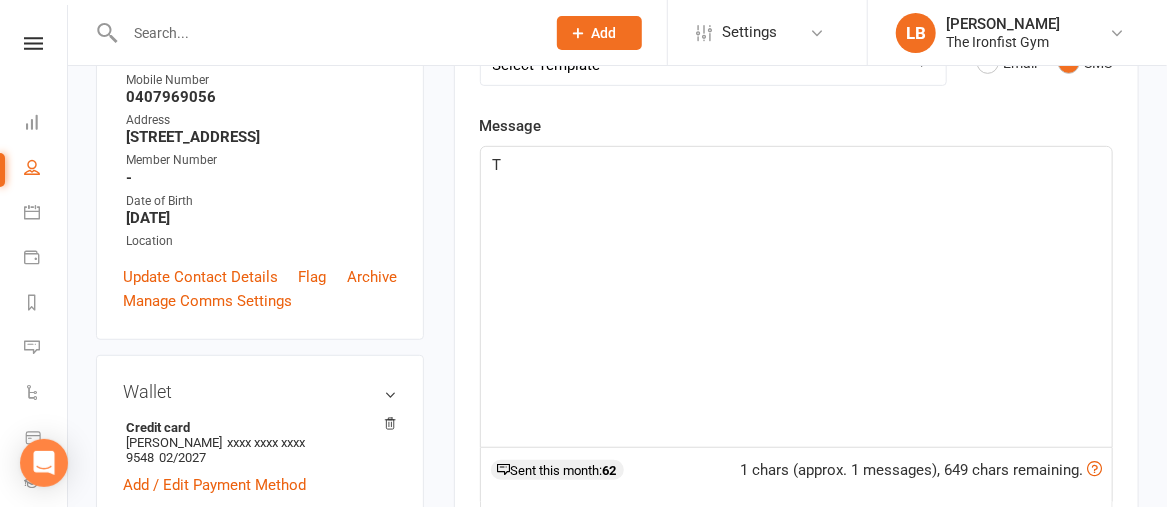 type 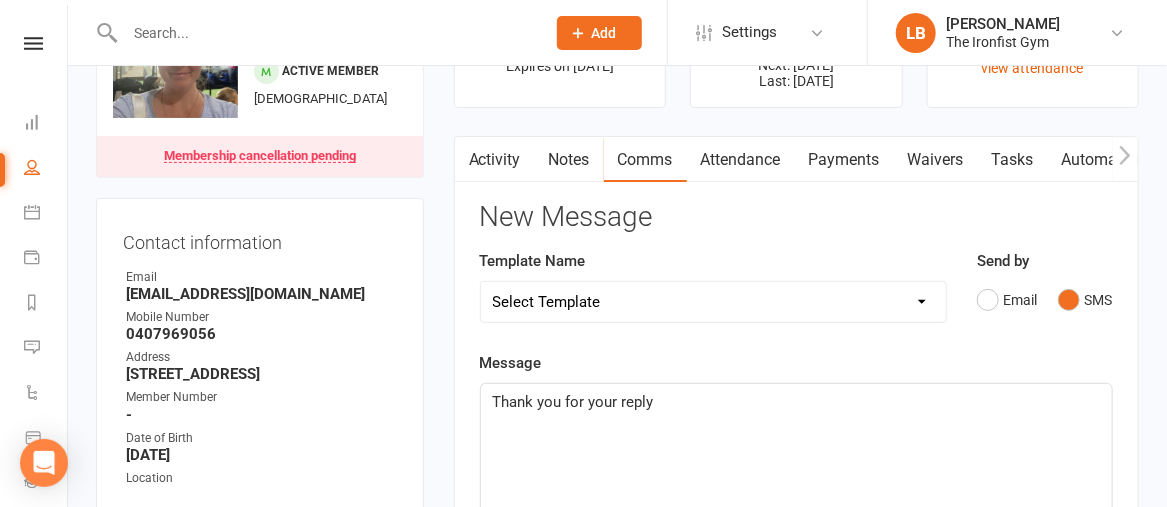 scroll, scrollTop: 116, scrollLeft: 0, axis: vertical 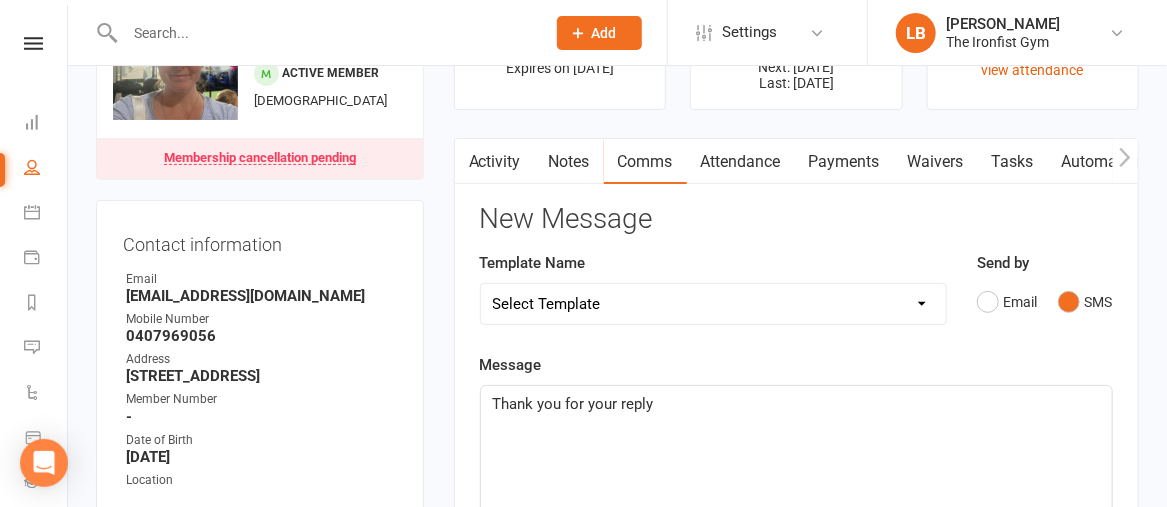 click on "Payments" at bounding box center [844, 162] 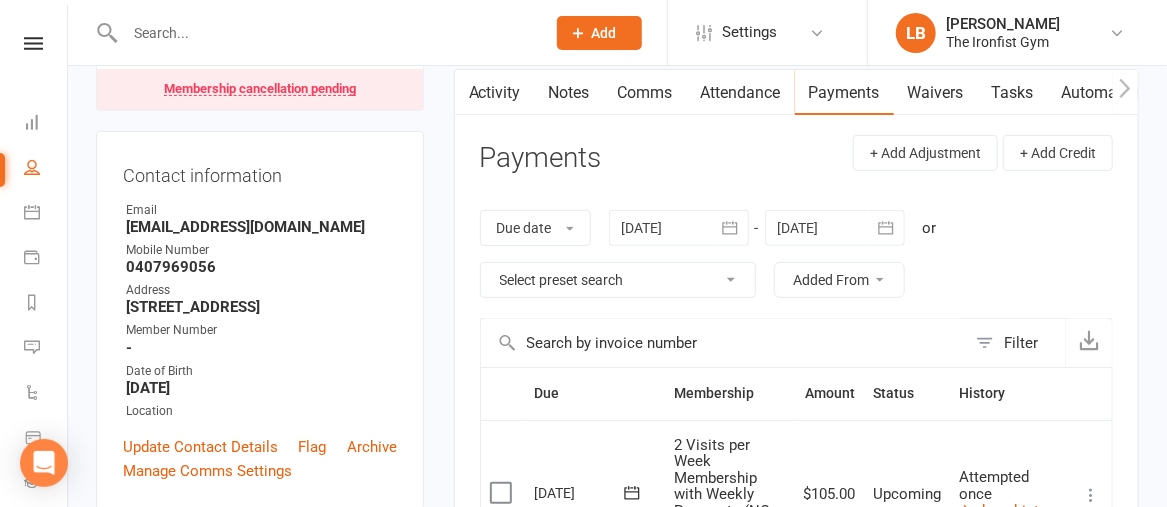 scroll, scrollTop: 123, scrollLeft: 0, axis: vertical 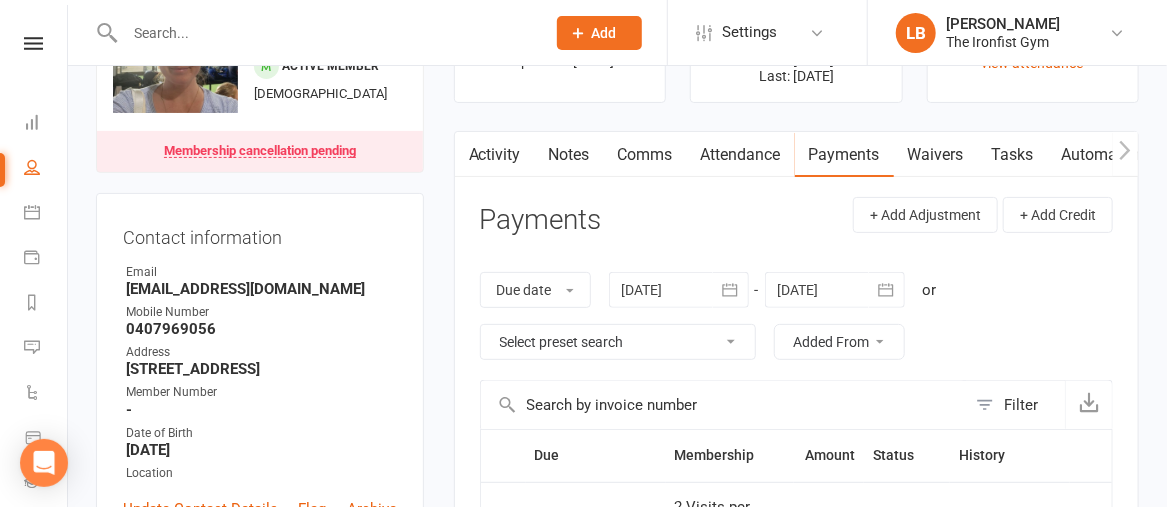 click on "Comms" at bounding box center [645, 155] 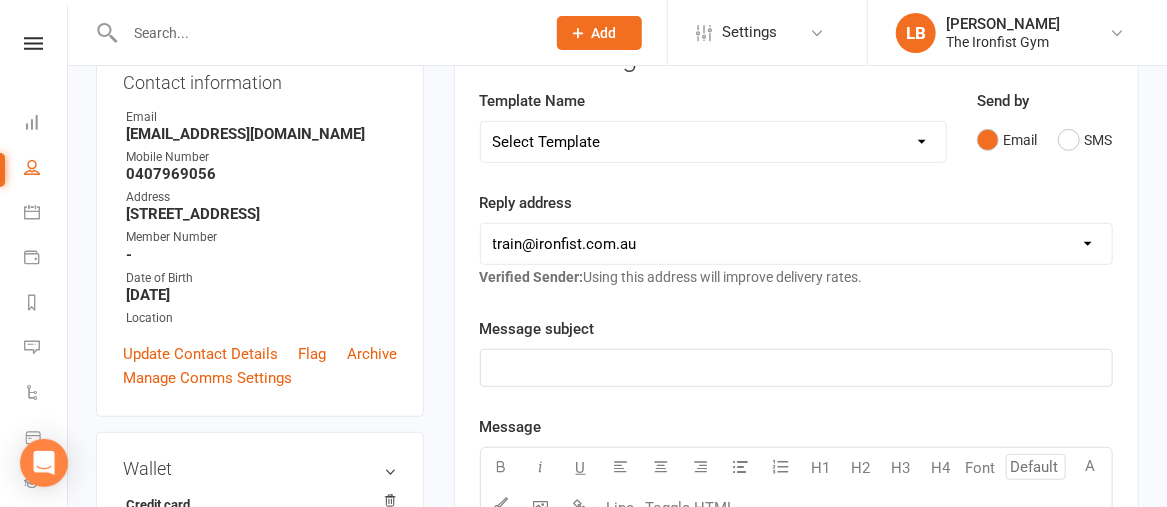 scroll, scrollTop: 278, scrollLeft: 0, axis: vertical 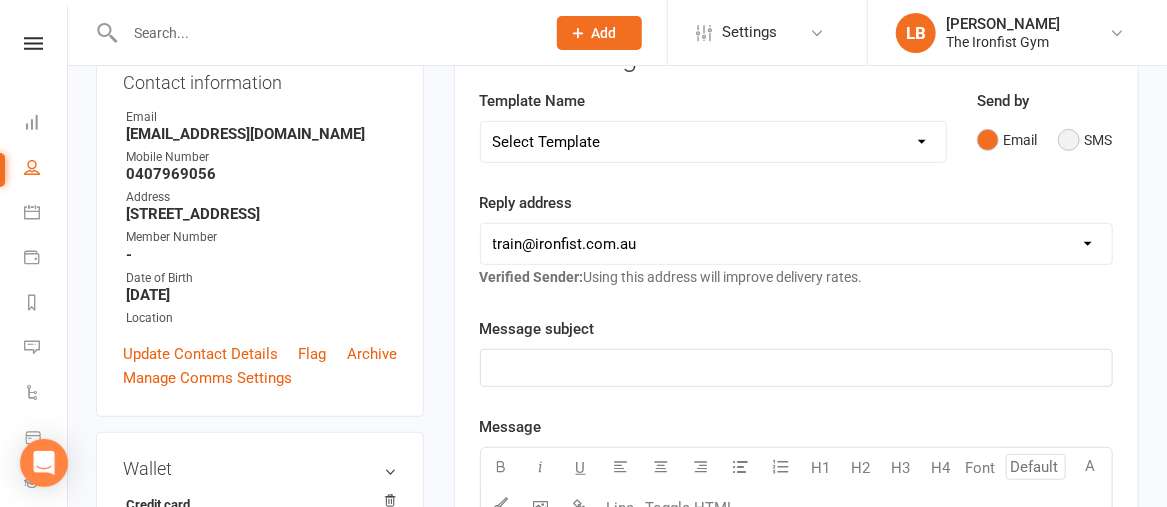 click on "SMS" at bounding box center [1085, 140] 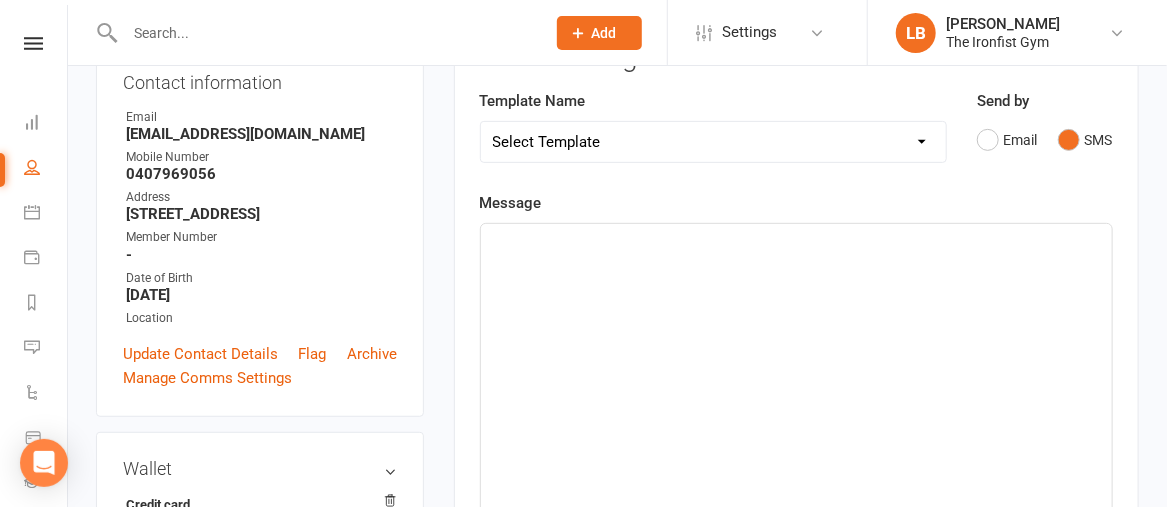 click on "﻿" 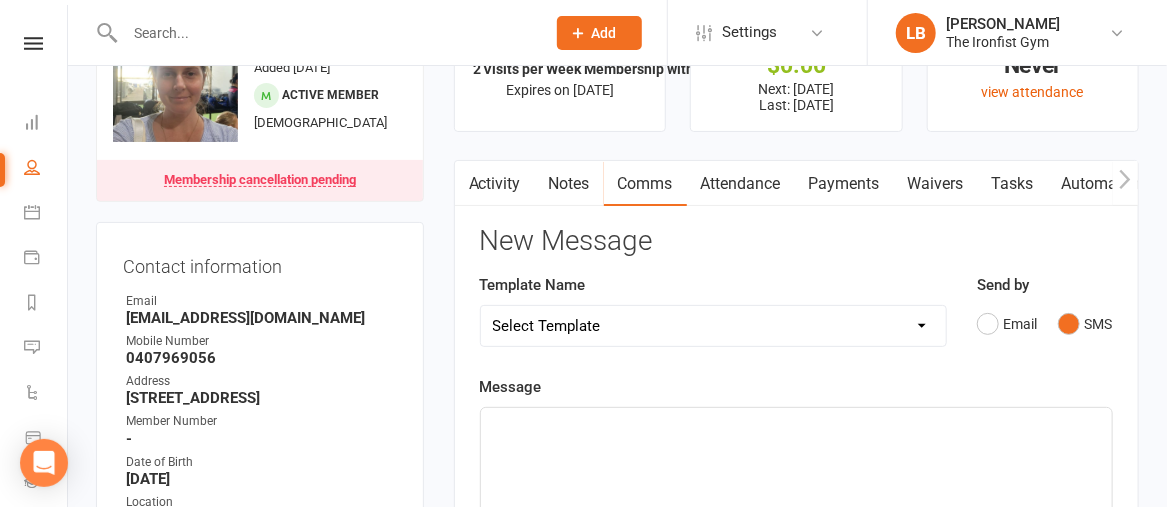 click on "Activity" at bounding box center (495, 184) 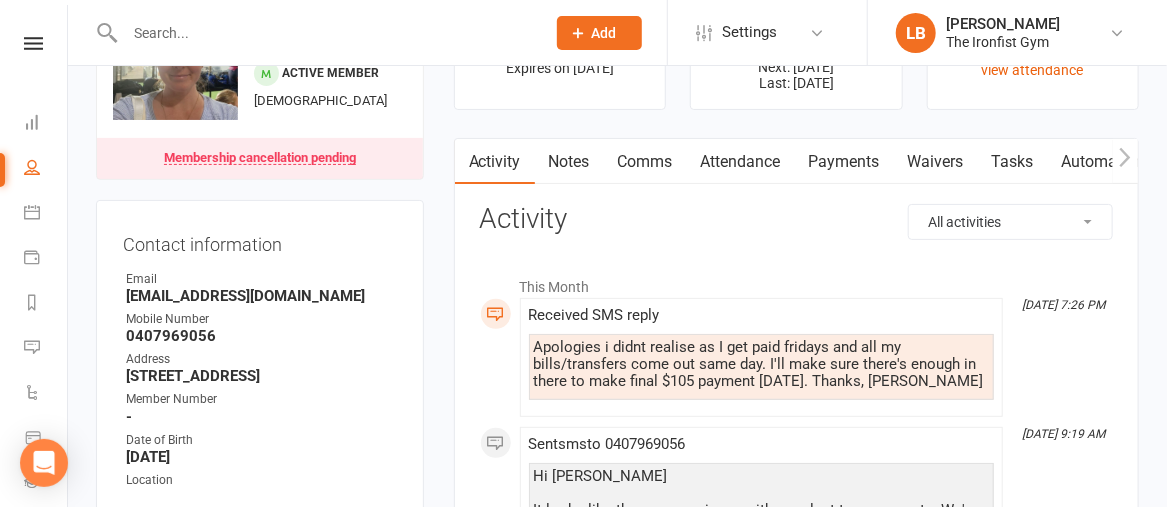 scroll, scrollTop: 113, scrollLeft: 0, axis: vertical 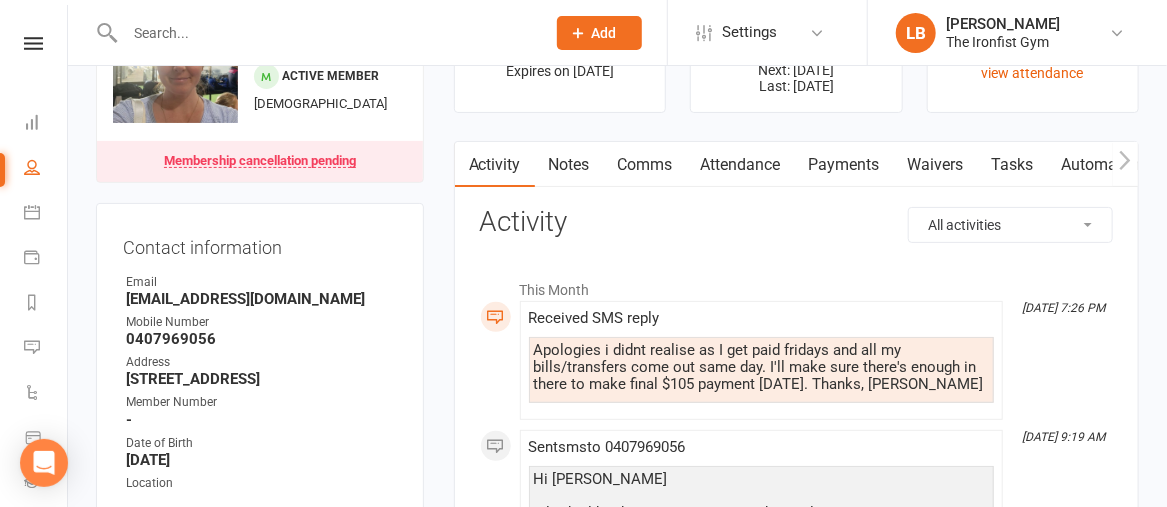 click on "Comms" at bounding box center (645, 165) 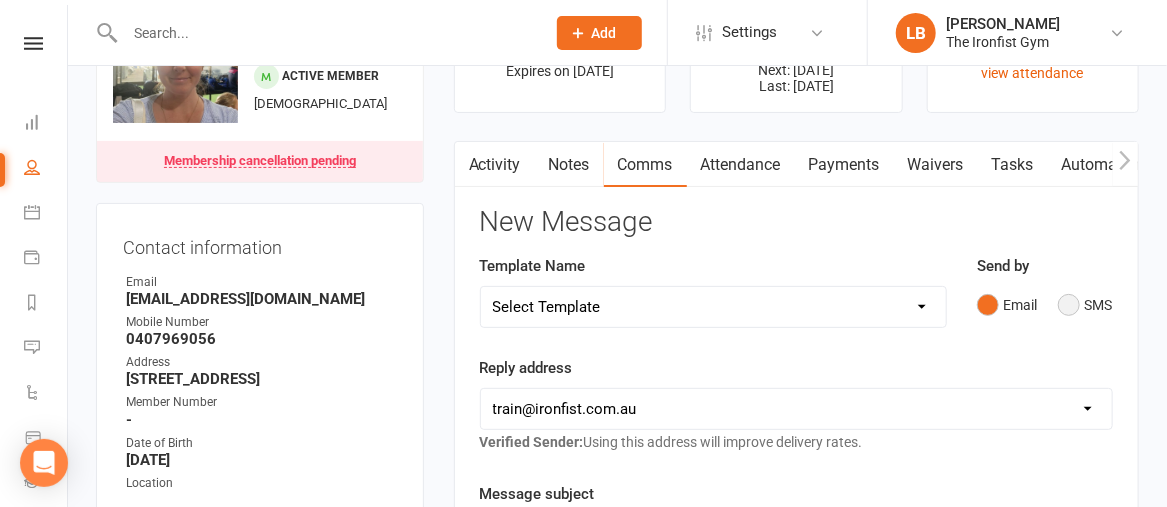 click on "SMS" at bounding box center [1085, 305] 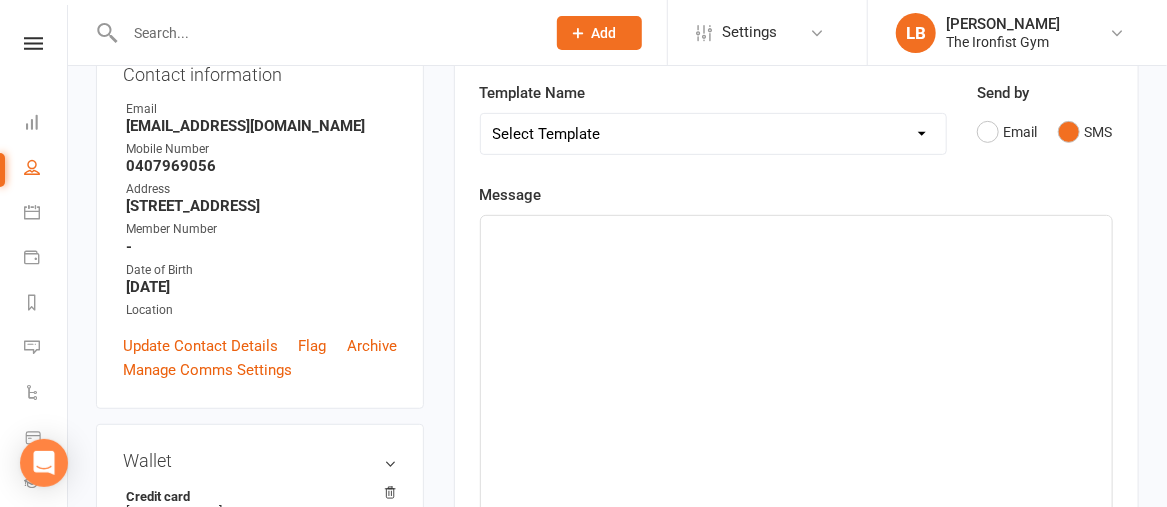 scroll, scrollTop: 289, scrollLeft: 0, axis: vertical 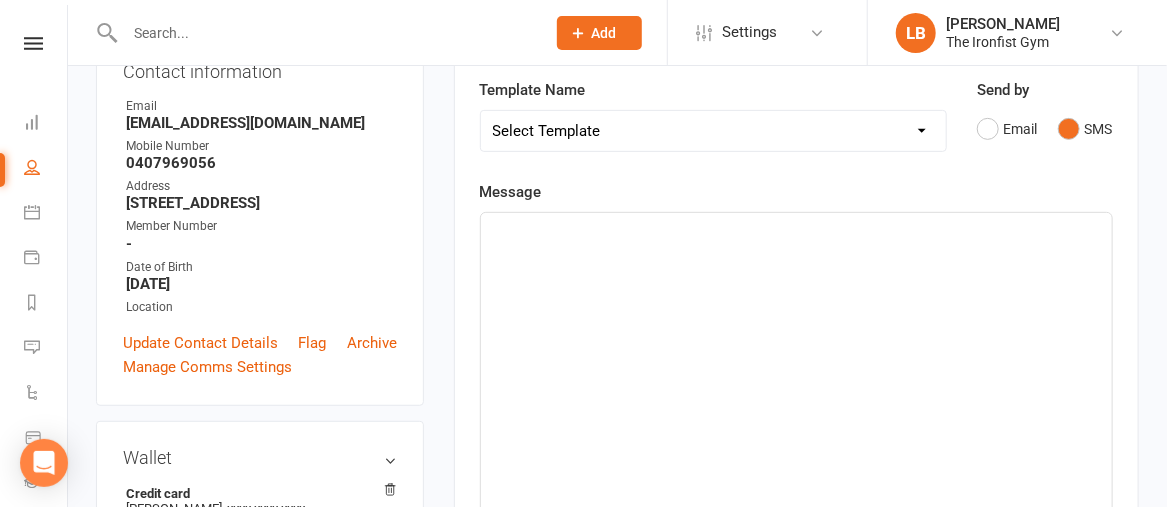 click on "﻿" 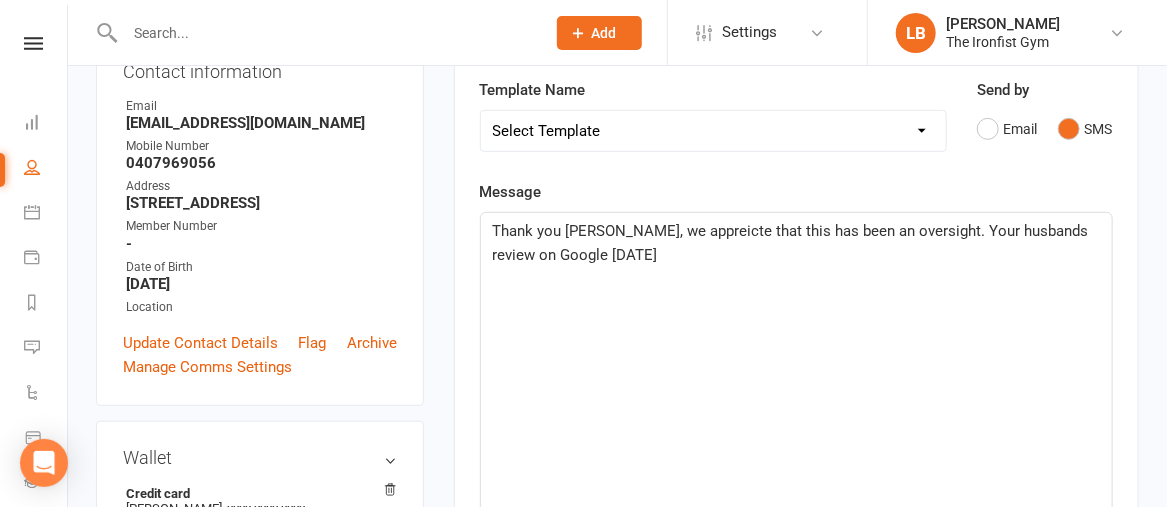 click on "Thank you [PERSON_NAME], we appreicte that this has been an oversight. Your husbands review on Google [DATE]" 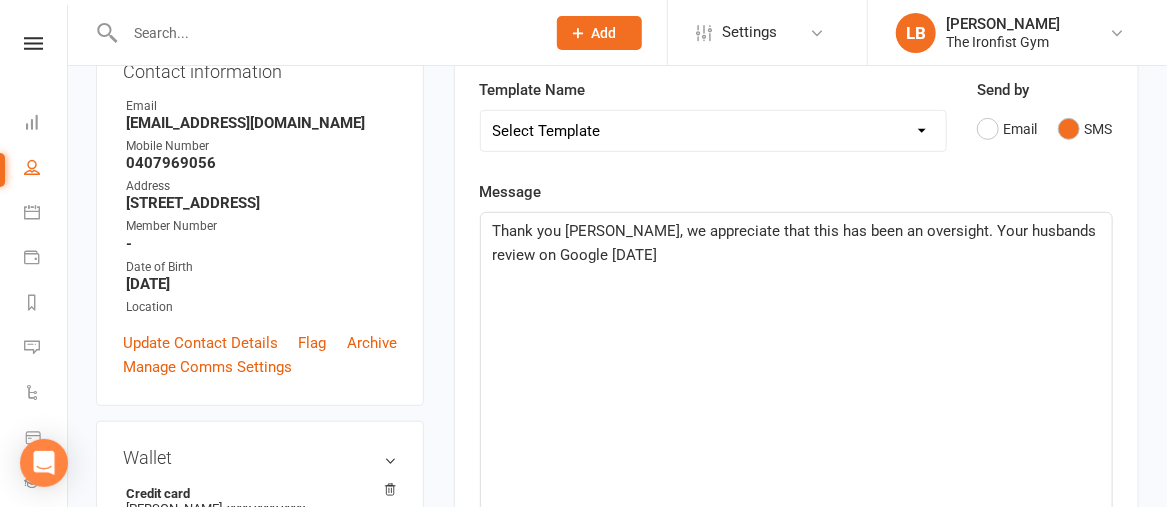 click on "Thank you [PERSON_NAME], we appreciate that this has been an oversight. Your husbands review on Google [DATE]" 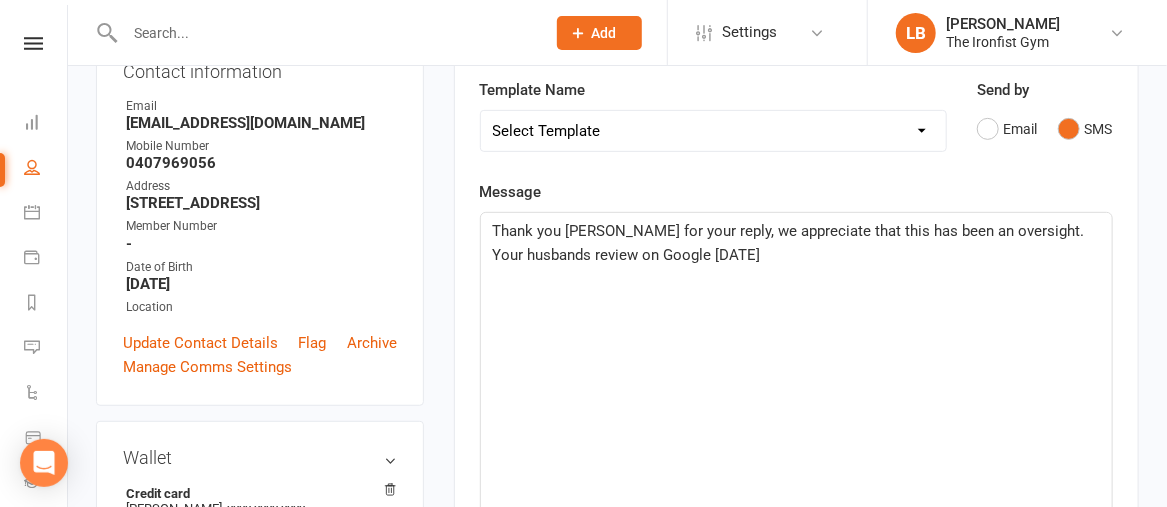 click on "Thank you [PERSON_NAME] for your reply, we appreciate that this has been an oversight. Your husbands review on Google [DATE]" 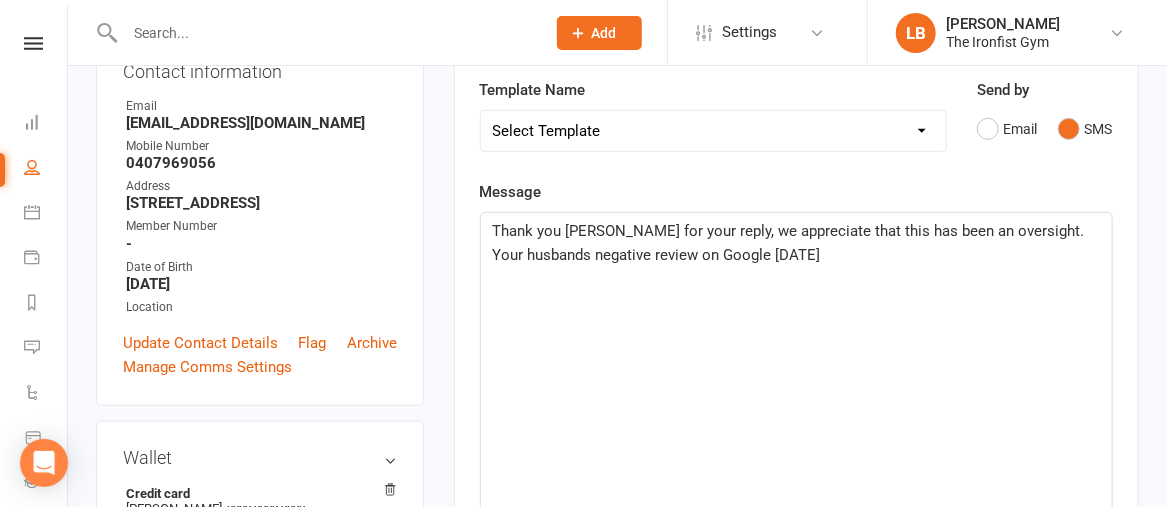 click on "Thank you [PERSON_NAME] for your reply, we appreciate that this has been an oversight. Your husbands negative review on Google [DATE]" 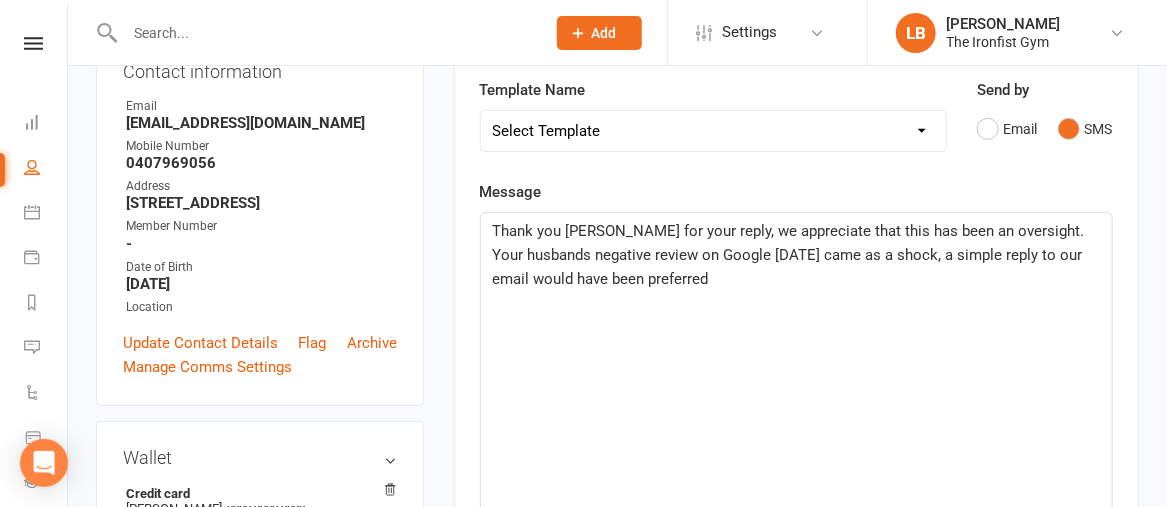click on "Thank you [PERSON_NAME] for your reply, we appreciate that this has been an oversight. Your husbands negative review on Google [DATE] came as a shock, a simple reply to our email would have been preferred" 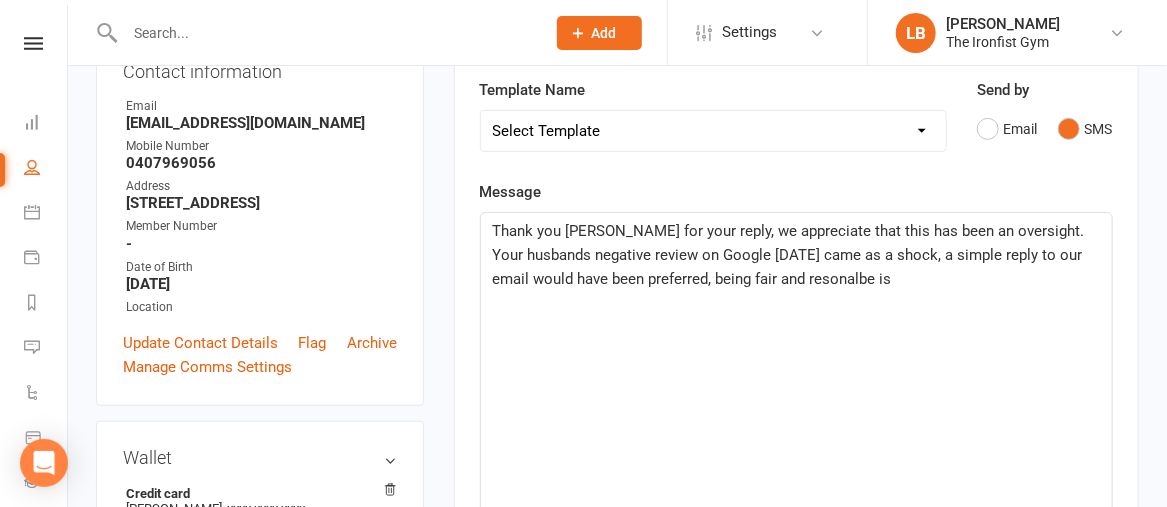 click on "Thank you [PERSON_NAME] for your reply, we appreciate that this has been an oversight. Your husbands negative review on Google [DATE] came as a shock, a simple reply to our email would have been preferred, being fair and resonalbe is" 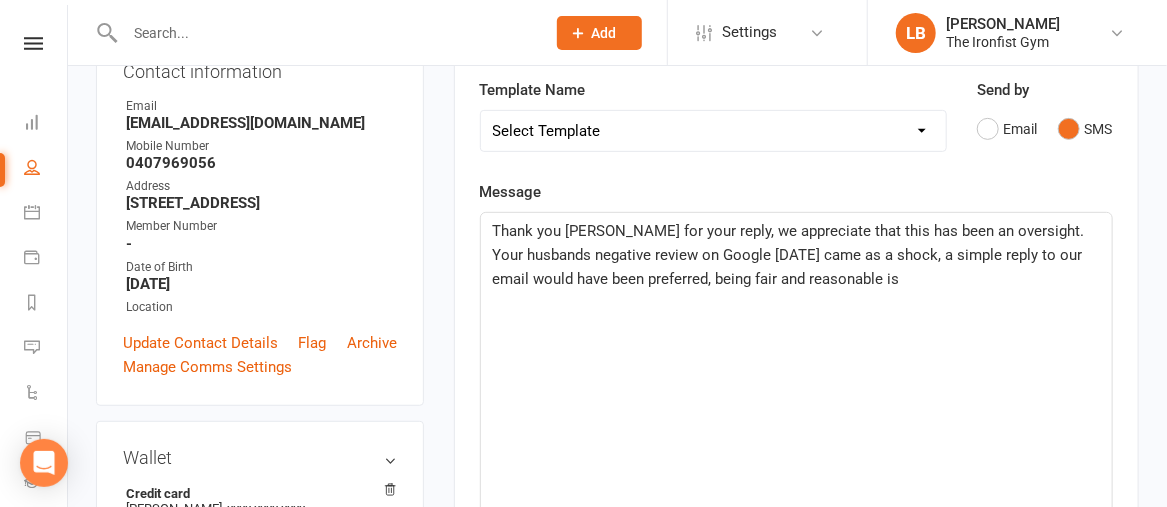 click on "Thank you [PERSON_NAME] for your reply, we appreciate that this has been an oversight. Your husbands negative review on Google [DATE] came as a shock, a simple reply to our email would have been preferred, being fair and reasonable is" 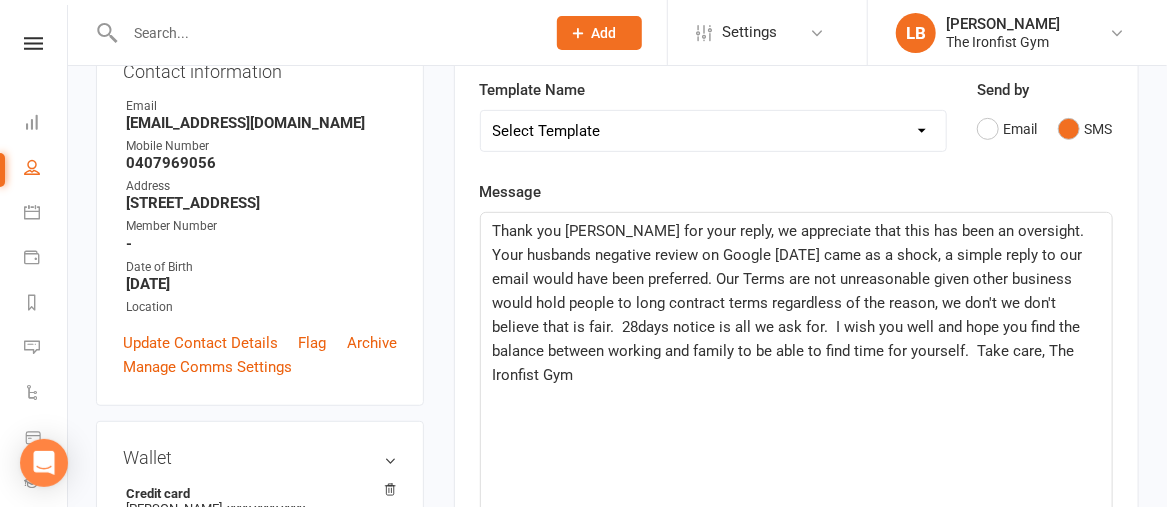click on "Thank you [PERSON_NAME] for your reply, we appreciate that this has been an oversight. Your husbands negative review on Google [DATE] came as a shock, a simple reply to our email would have been preferred. Our Terms are not unreasonable given other business would hold people to long contract terms regardless of the reason, we don't we don't believe that is fair.  28days notice is all we ask for.  I wish you well and hope you find the balance between working and family to be able to find time for yourself.  Take care, The Ironfist Gym" 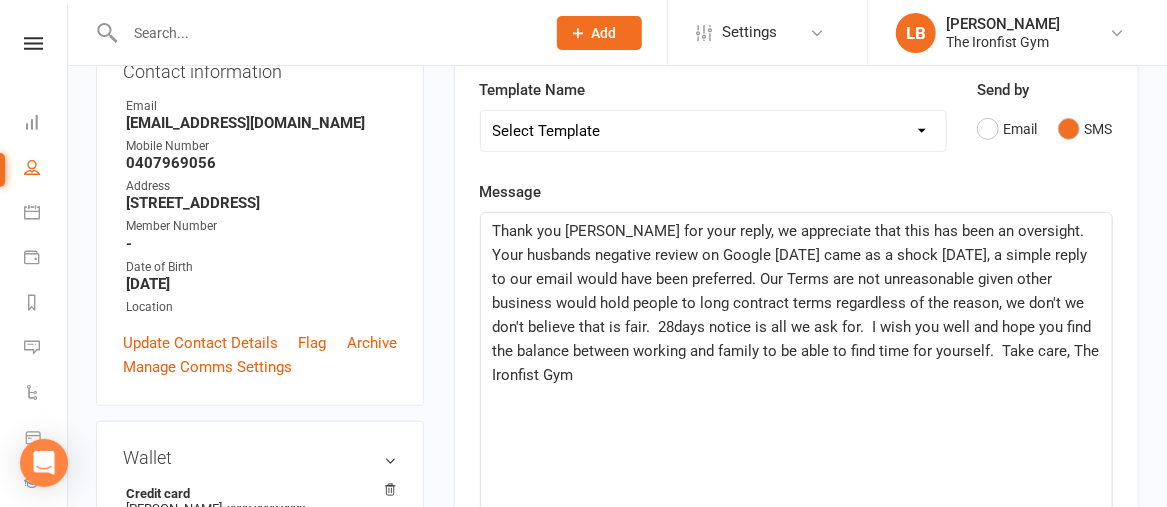 click on "Thank you [PERSON_NAME] for your reply, we appreciate that this has been an oversight. Your husbands negative review on Google [DATE] came as a shock [DATE], a simple reply to our email would have been preferred. Our Terms are not unreasonable given other business would hold people to long contract terms regardless of the reason, we don't we don't believe that is fair.  28days notice is all we ask for.  I wish you well and hope you find the balance between working and family to be able to find time for yourself.  Take care, The Ironfist Gym" 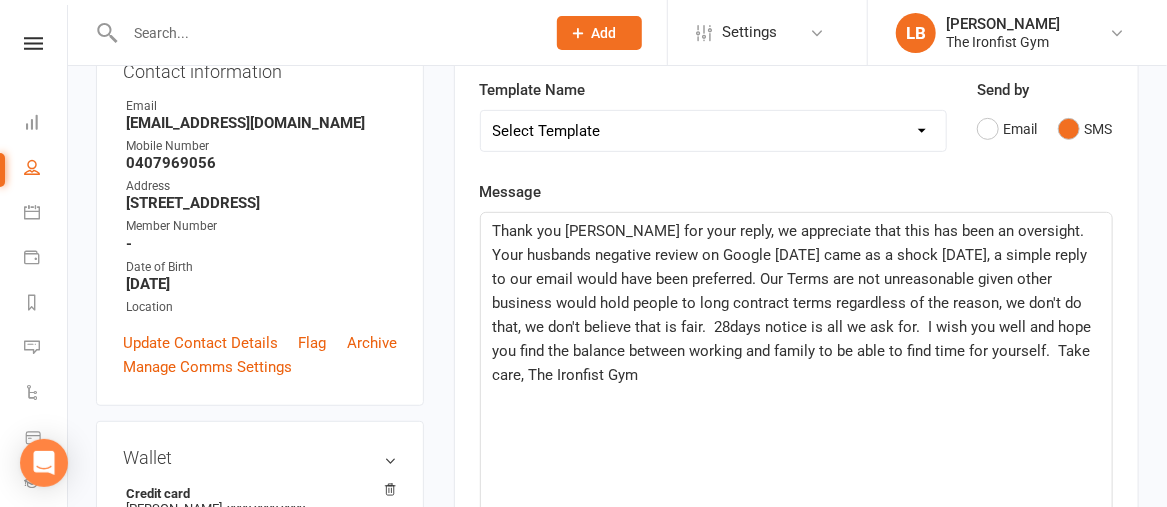 click on "Thank you [PERSON_NAME] for your reply, we appreciate that this has been an oversight. Your husbands negative review on Google [DATE] came as a shock [DATE], a simple reply to our email would have been preferred. Our Terms are not unreasonable given other business would hold people to long contract terms regardless of the reason, we don't do that, we don't believe that is fair.  28days notice is all we ask for.  I wish you well and hope you find the balance between working and family to be able to find time for yourself.  Take care, The Ironfist Gym" 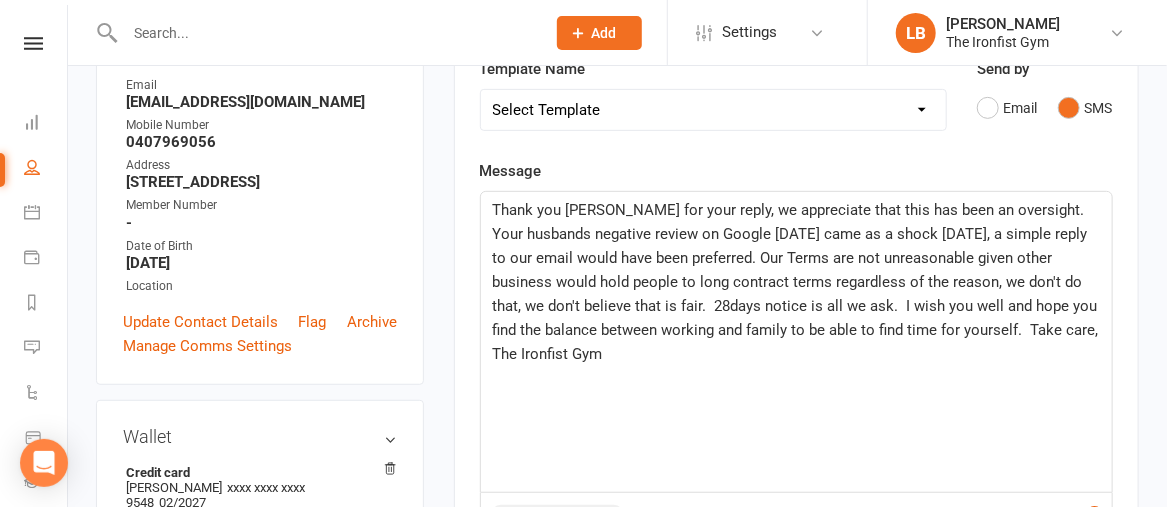 scroll, scrollTop: 310, scrollLeft: 0, axis: vertical 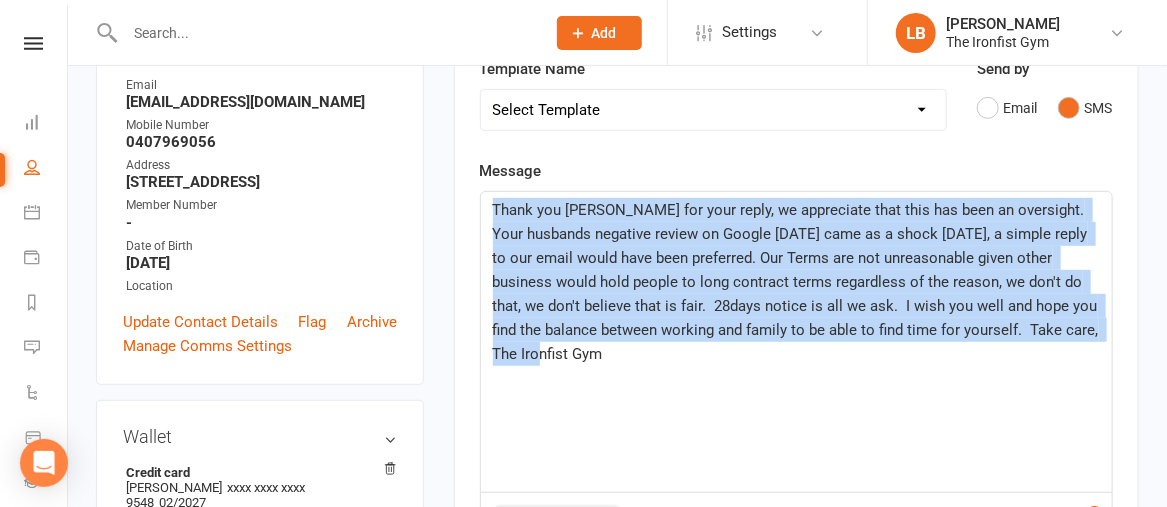 drag, startPoint x: 577, startPoint y: 356, endPoint x: 482, endPoint y: 207, distance: 176.7088 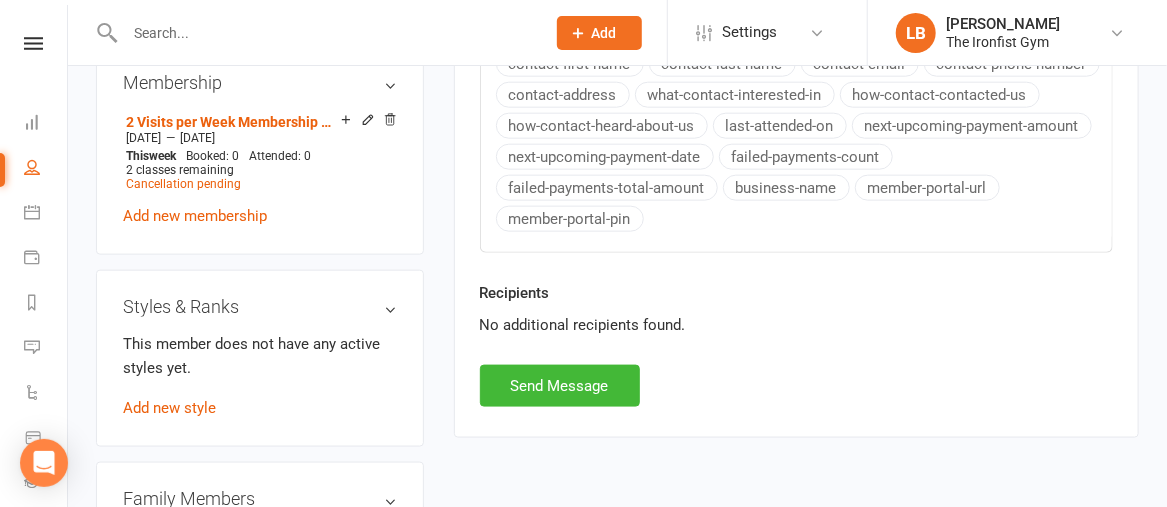 scroll, scrollTop: 862, scrollLeft: 0, axis: vertical 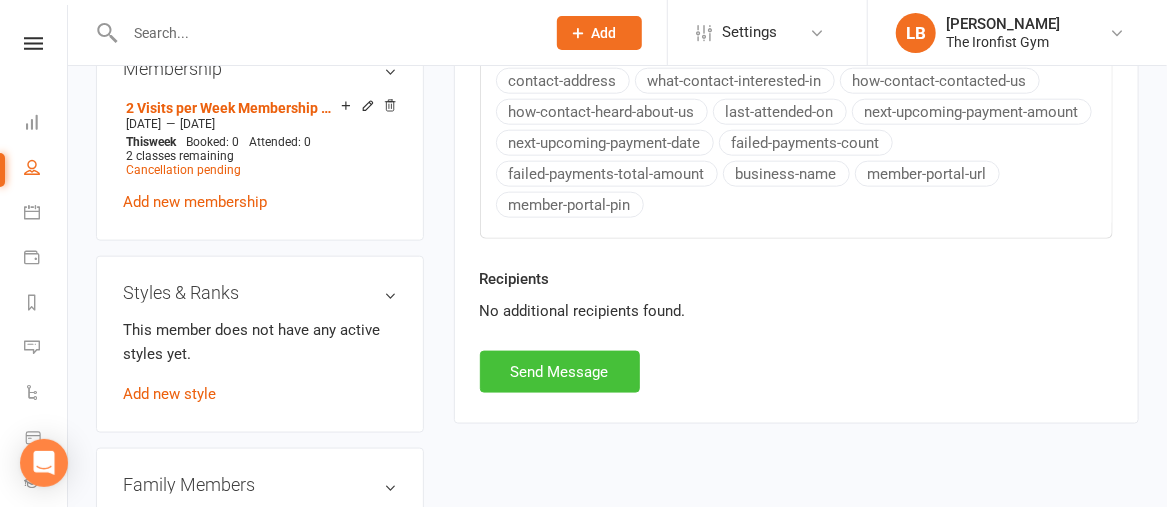 click on "Send Message" at bounding box center [560, 372] 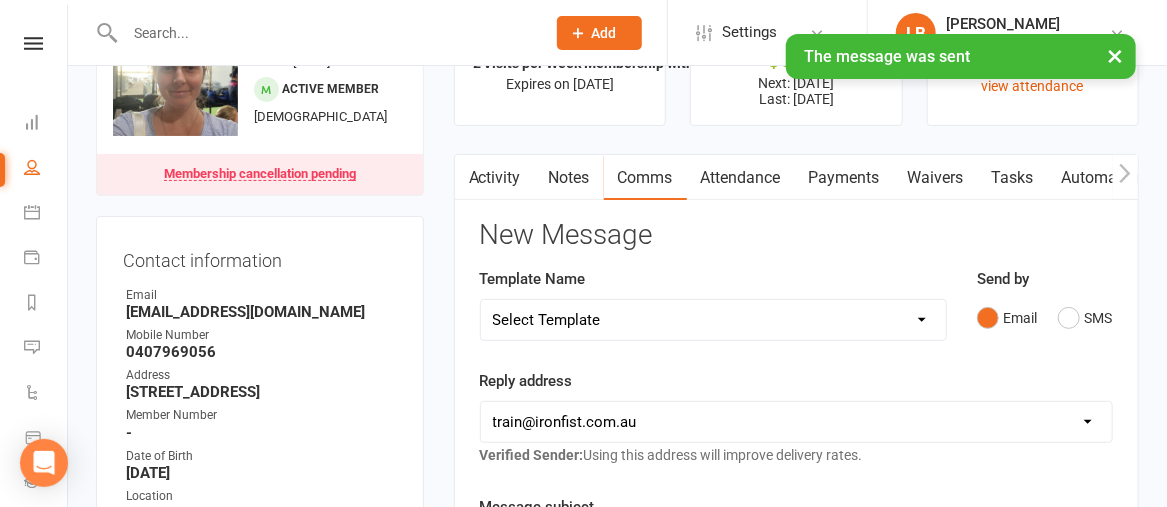 scroll, scrollTop: 83, scrollLeft: 0, axis: vertical 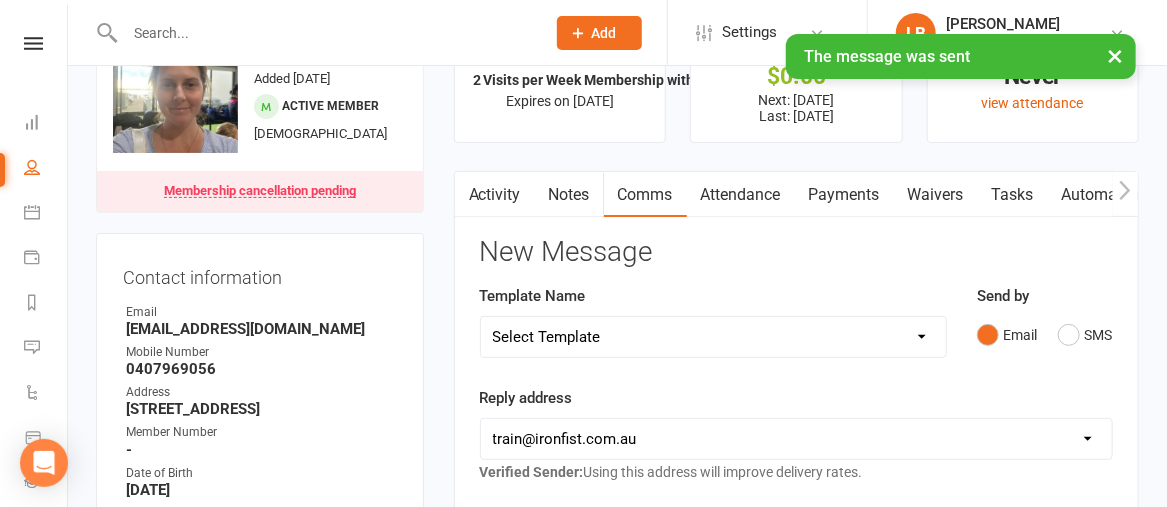 click on "Payments" at bounding box center [844, 195] 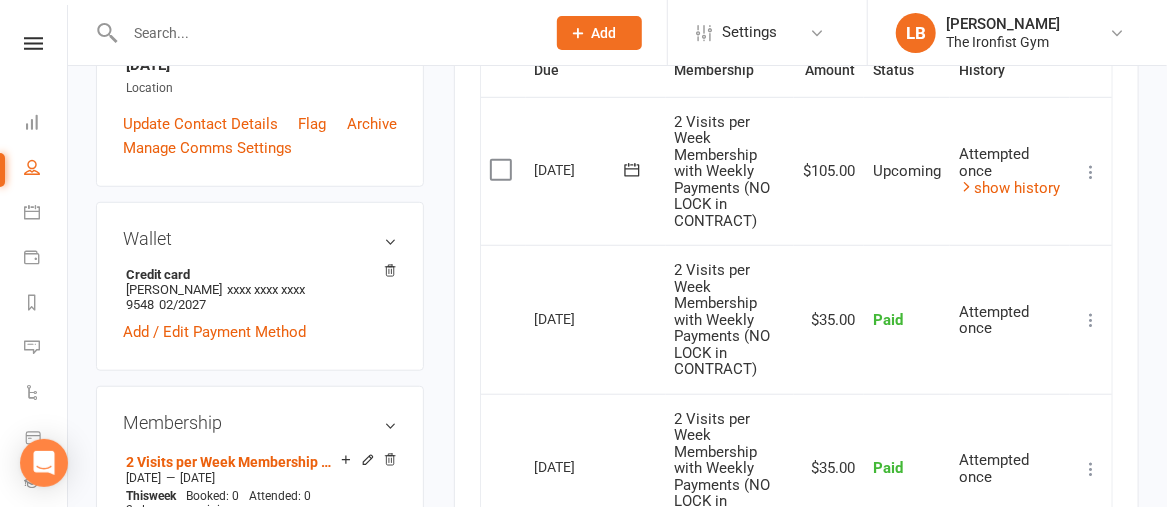 scroll, scrollTop: 508, scrollLeft: 0, axis: vertical 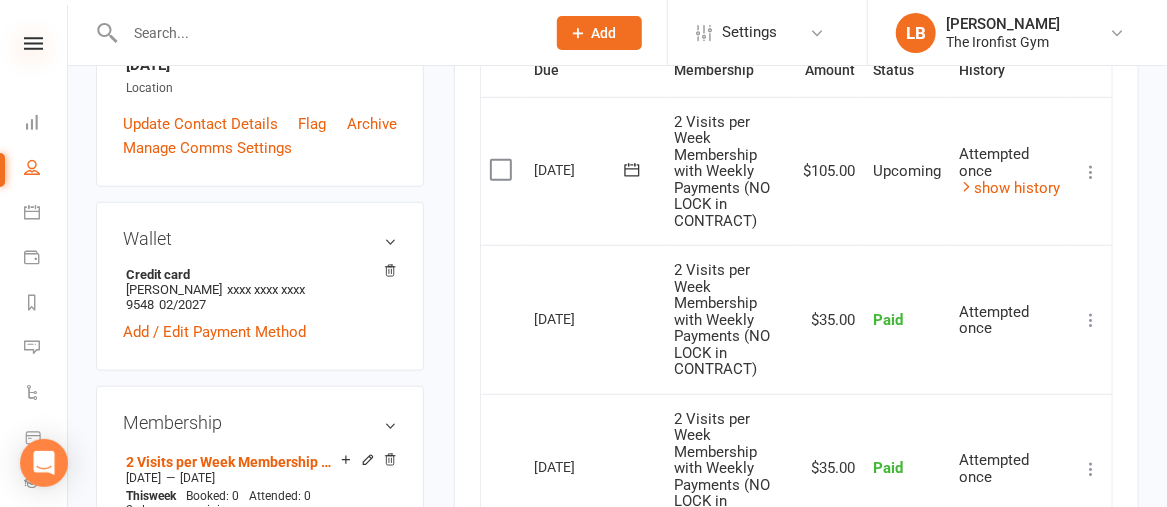 click at bounding box center (33, 43) 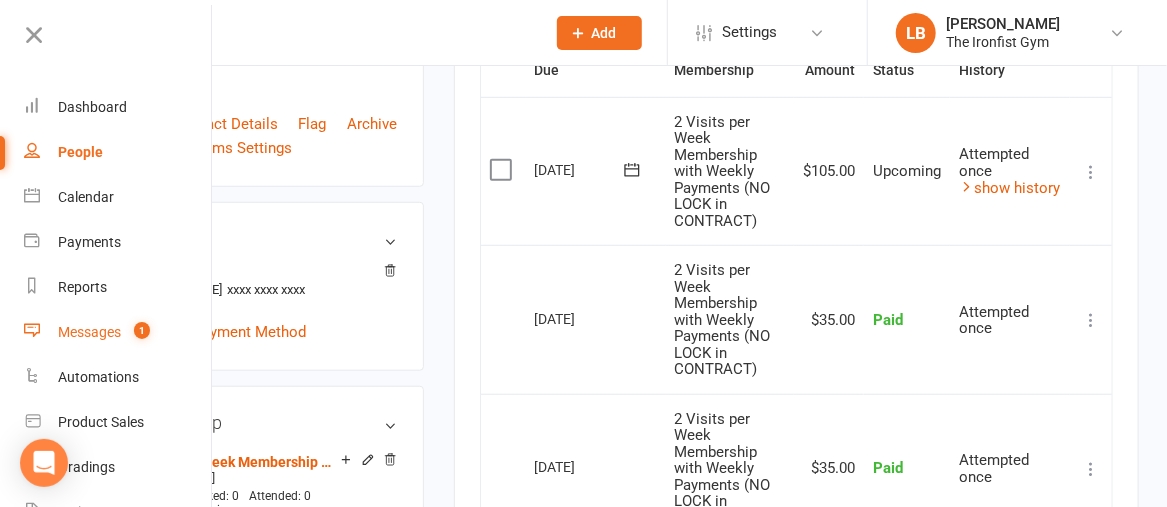 click on "Messages" at bounding box center [89, 332] 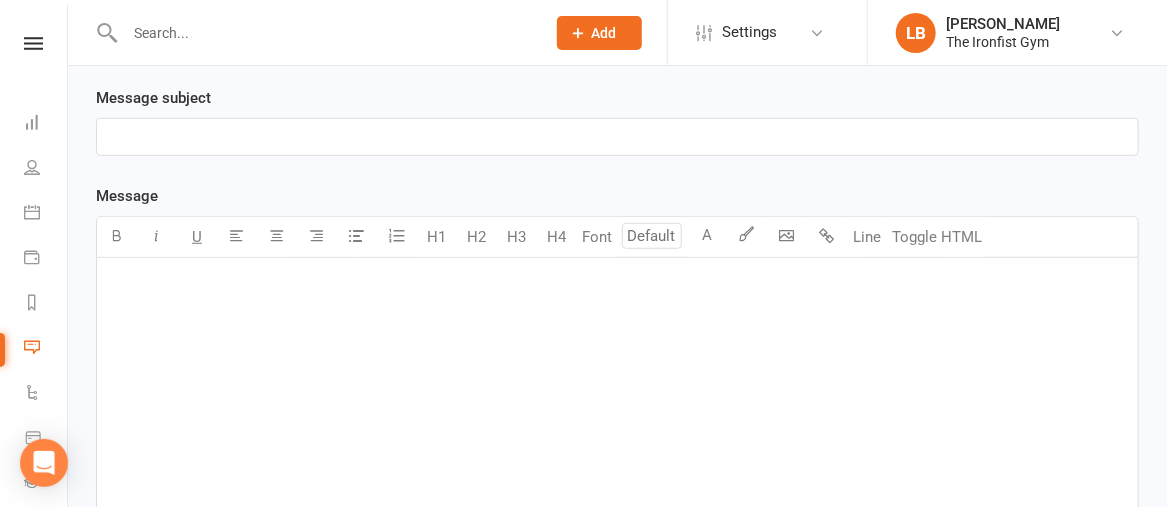 scroll, scrollTop: 0, scrollLeft: 0, axis: both 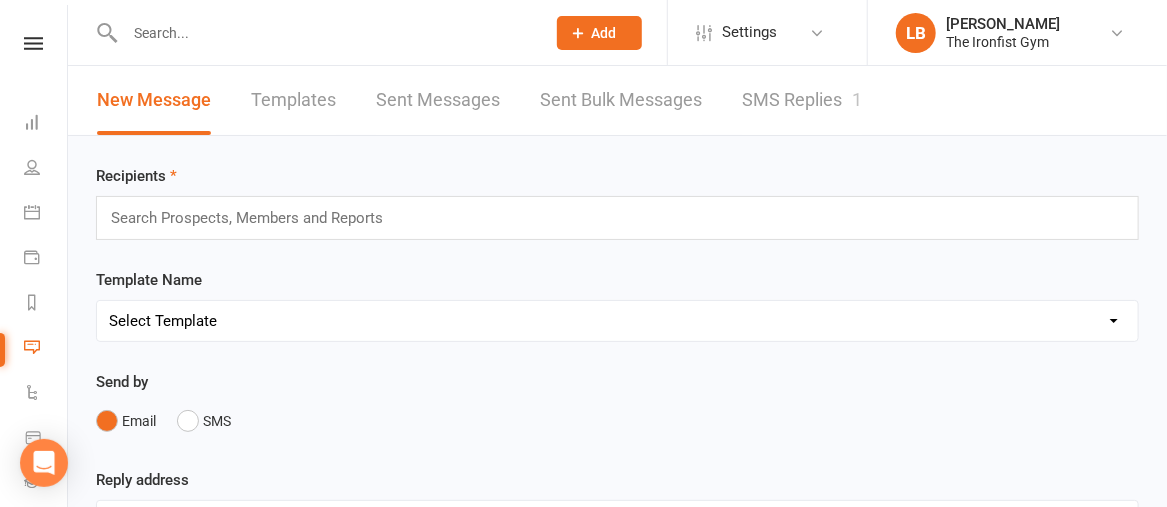 click on "SMS Replies  1" at bounding box center (802, 100) 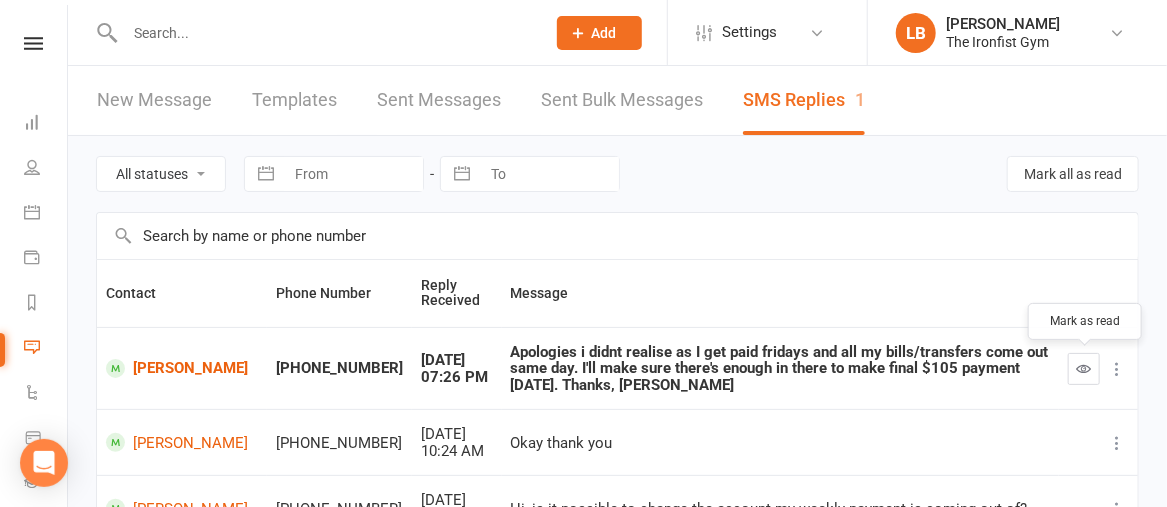 click at bounding box center [1084, 368] 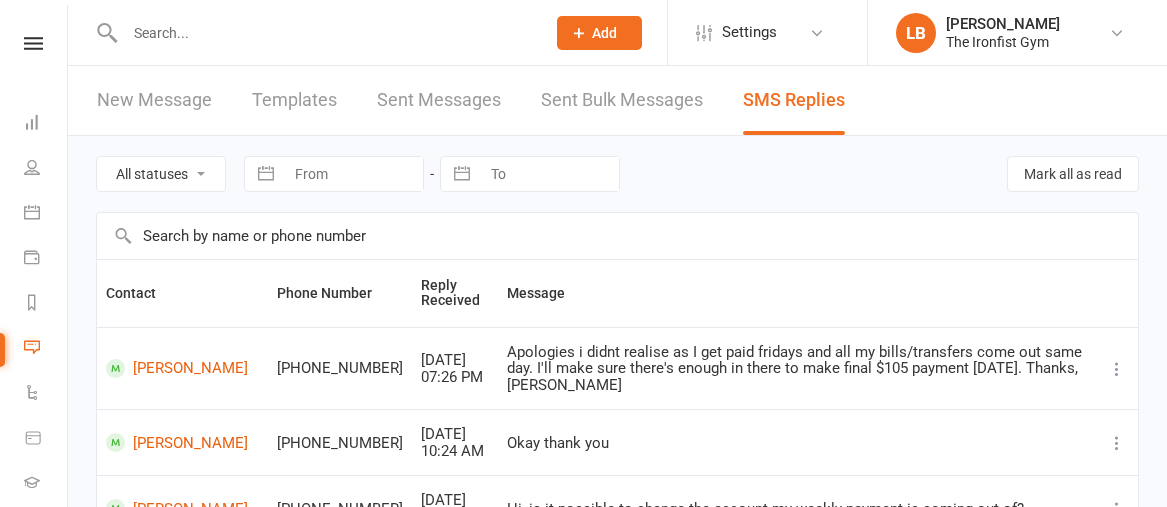 scroll, scrollTop: 0, scrollLeft: 0, axis: both 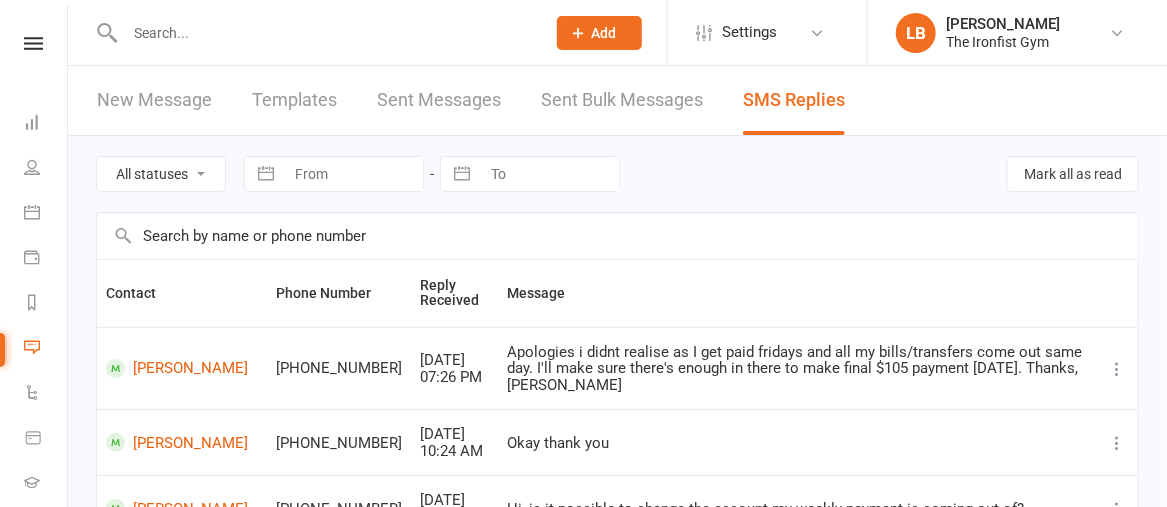 click at bounding box center [33, 43] 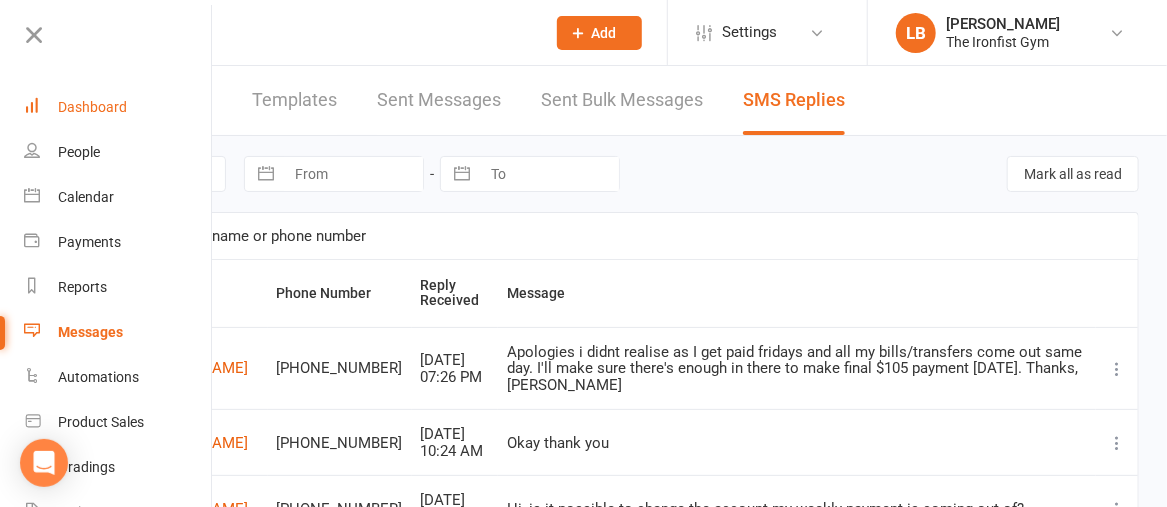 click on "Dashboard" at bounding box center (92, 107) 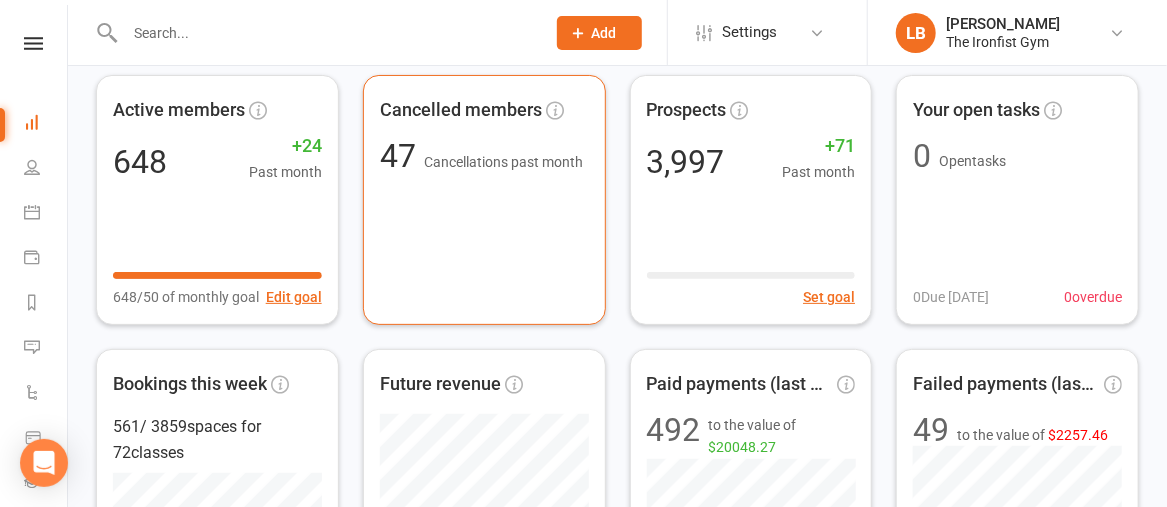 scroll, scrollTop: 0, scrollLeft: 0, axis: both 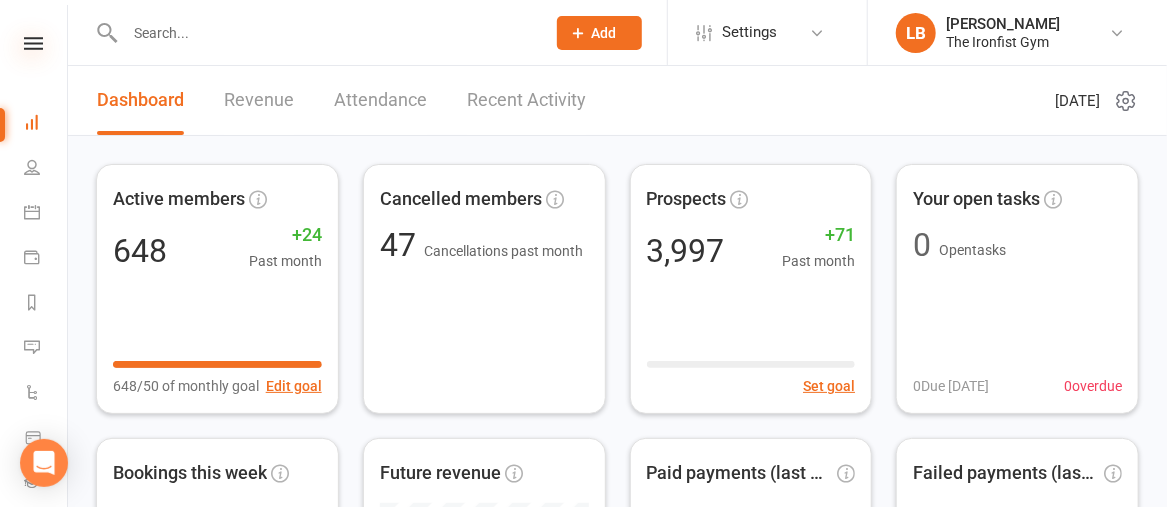 click at bounding box center (33, 43) 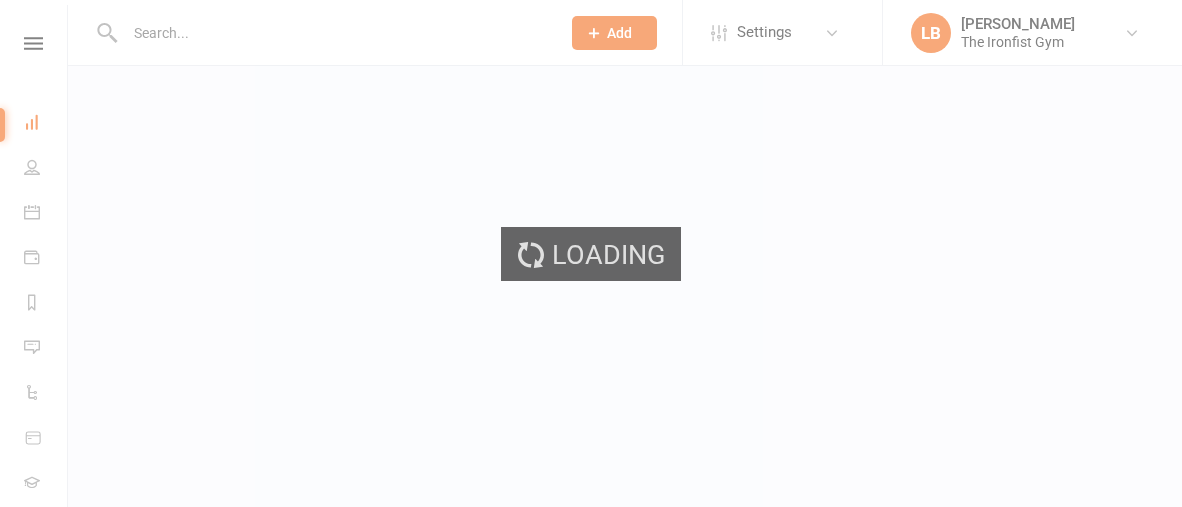 scroll, scrollTop: 0, scrollLeft: 0, axis: both 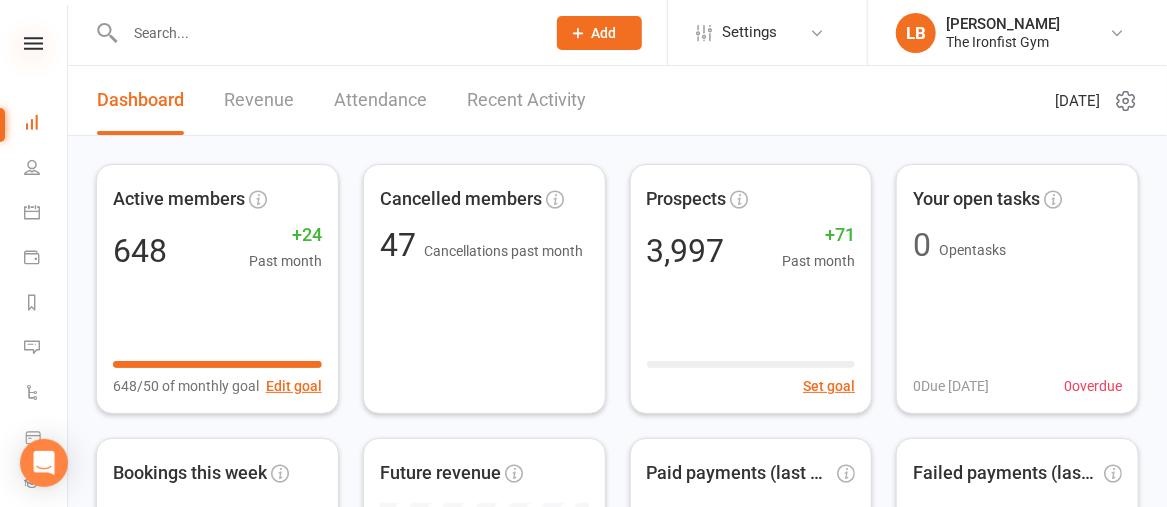 click at bounding box center (33, 43) 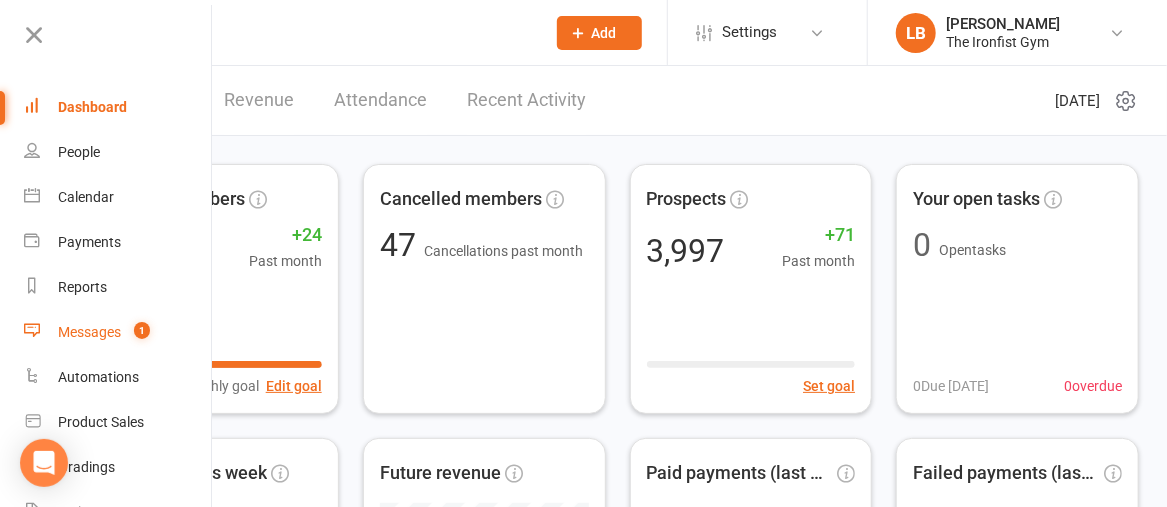click on "Messages" at bounding box center [89, 332] 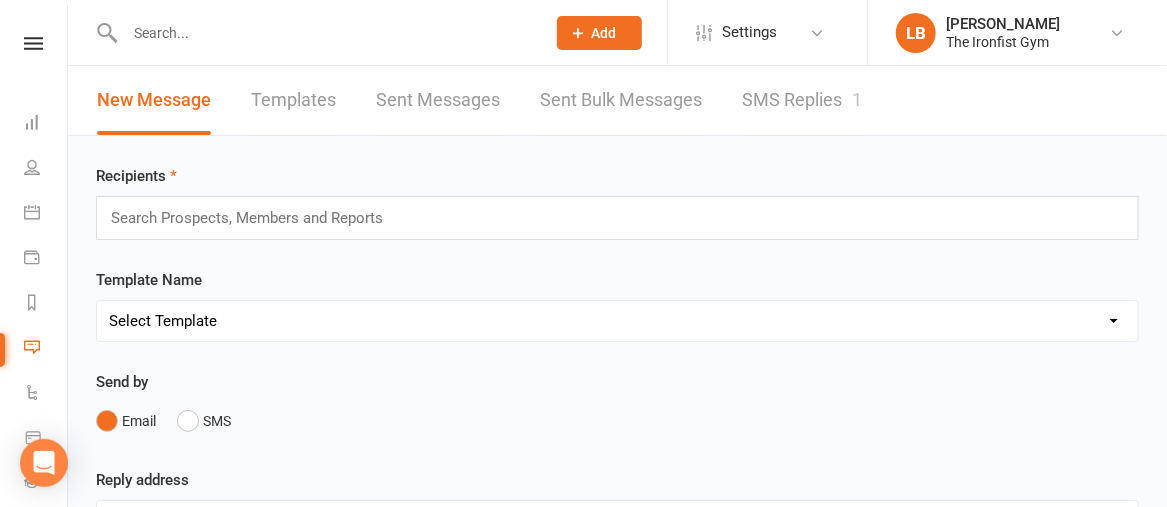 click on "SMS Replies  1" at bounding box center (802, 100) 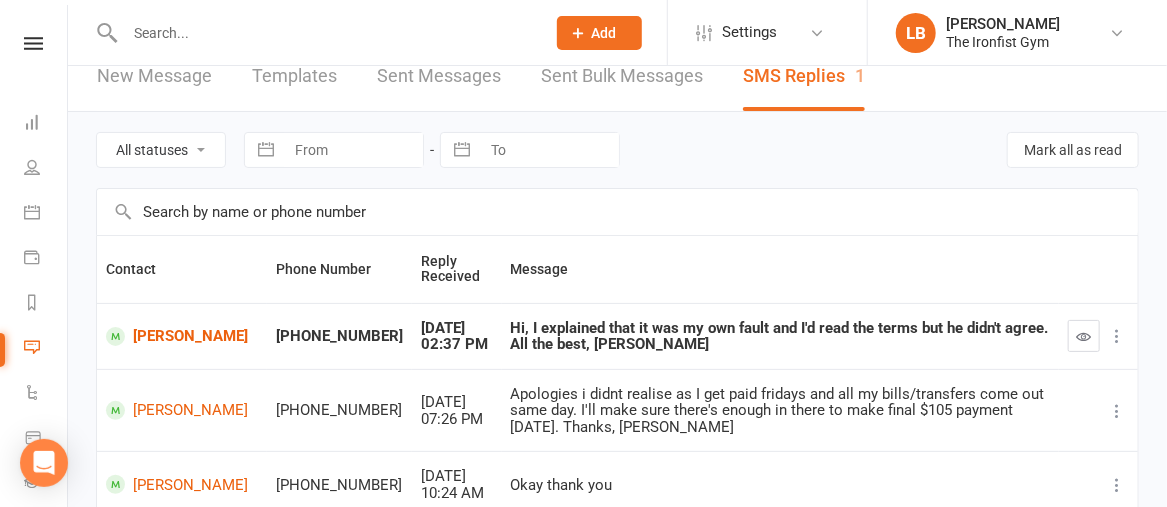 scroll, scrollTop: 0, scrollLeft: 0, axis: both 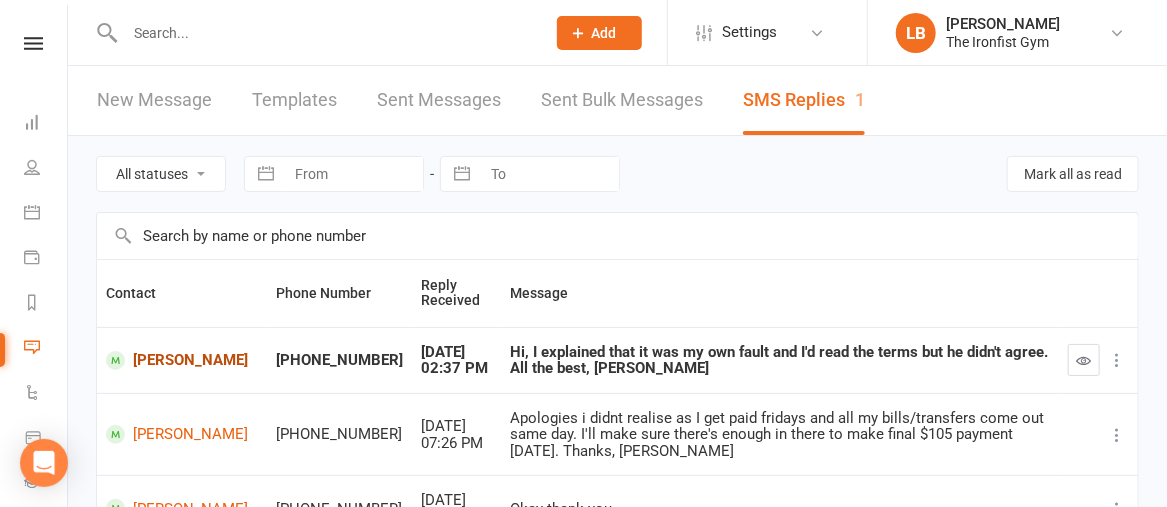 click on "[PERSON_NAME]" at bounding box center [182, 360] 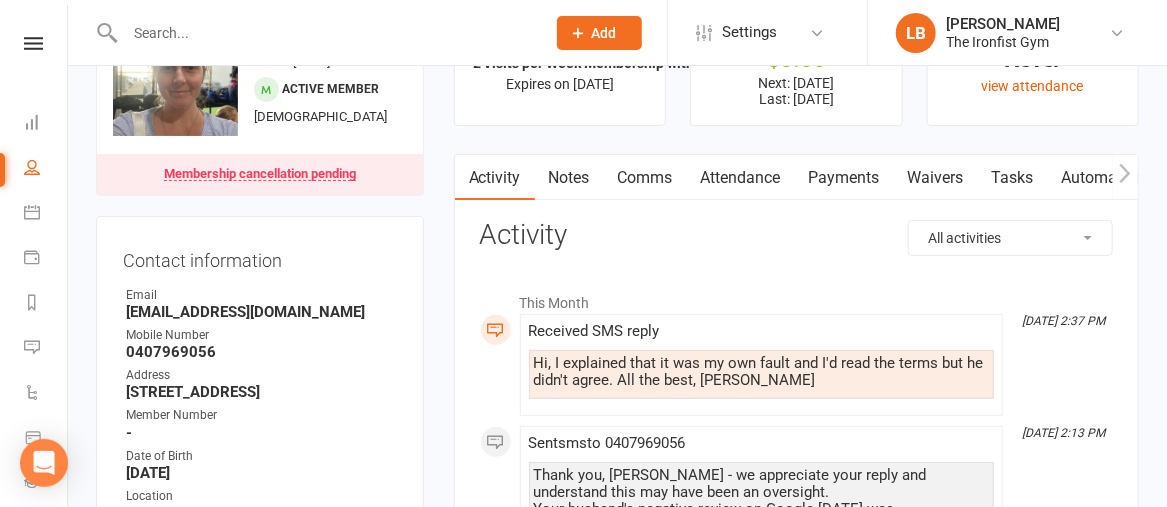 scroll, scrollTop: 40, scrollLeft: 0, axis: vertical 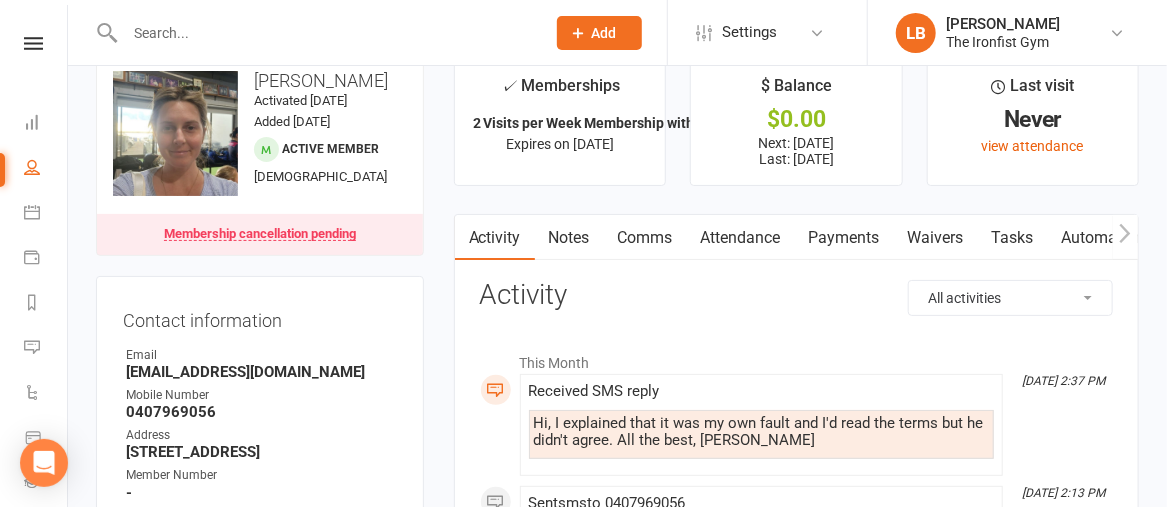 click on "Comms" at bounding box center [645, 238] 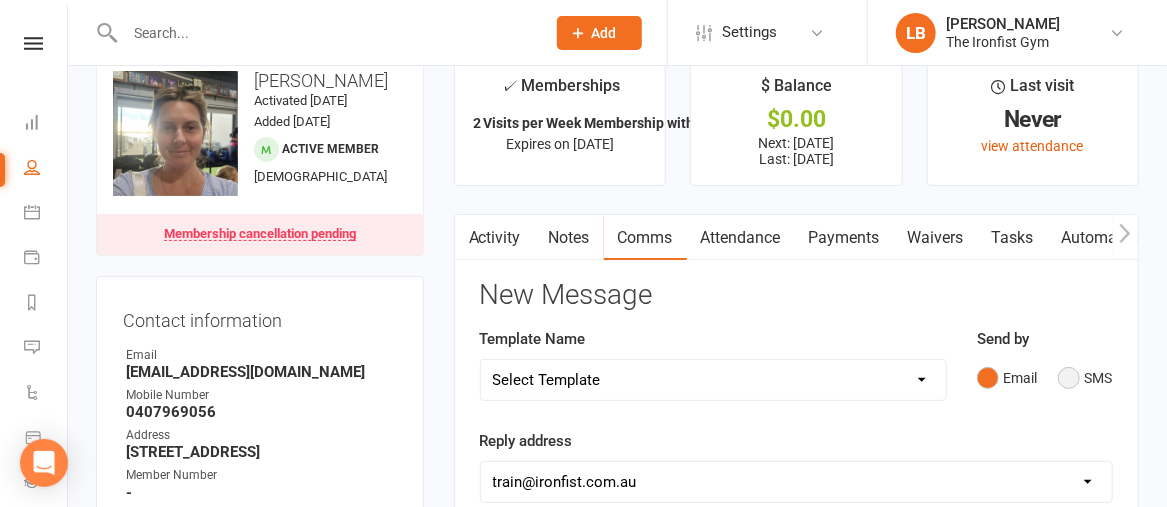 click on "SMS" at bounding box center [1085, 378] 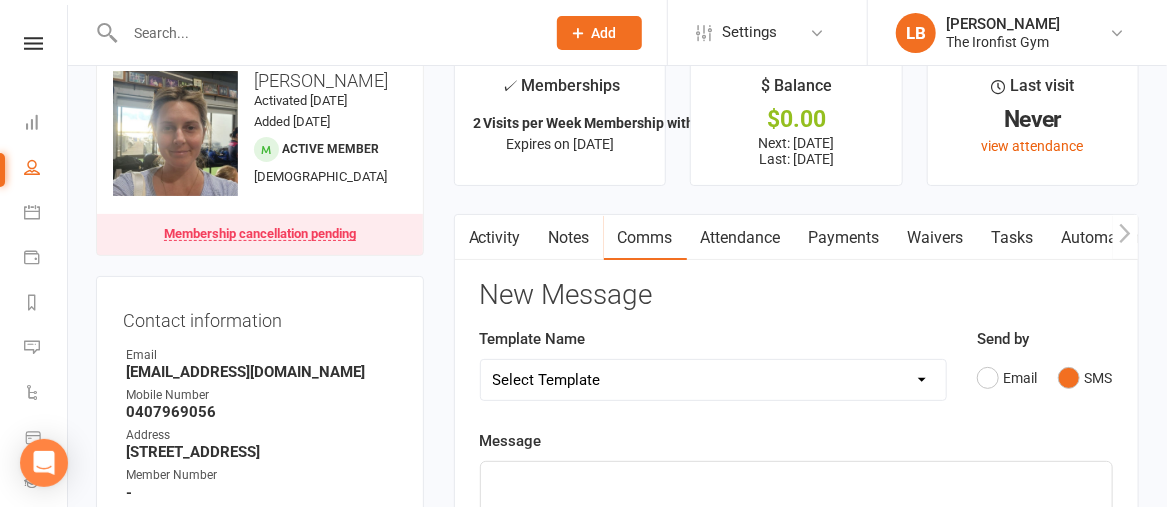 scroll, scrollTop: 300, scrollLeft: 0, axis: vertical 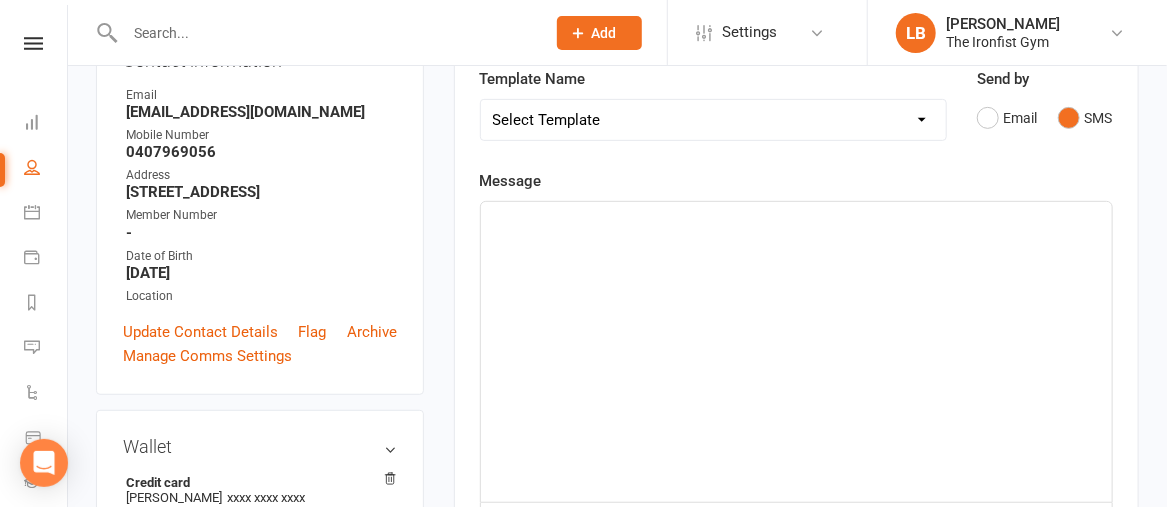 click on "﻿" 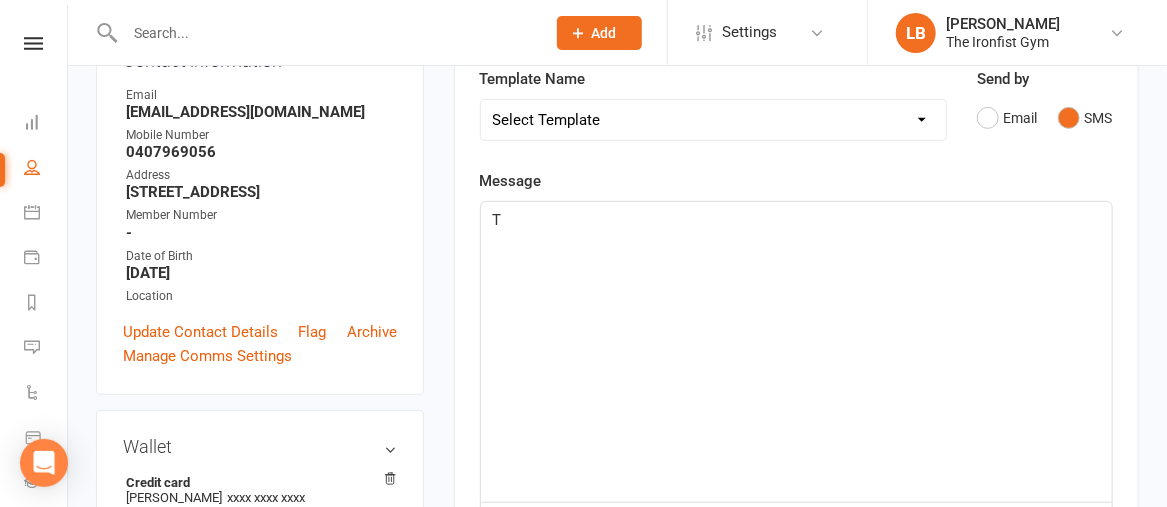 type 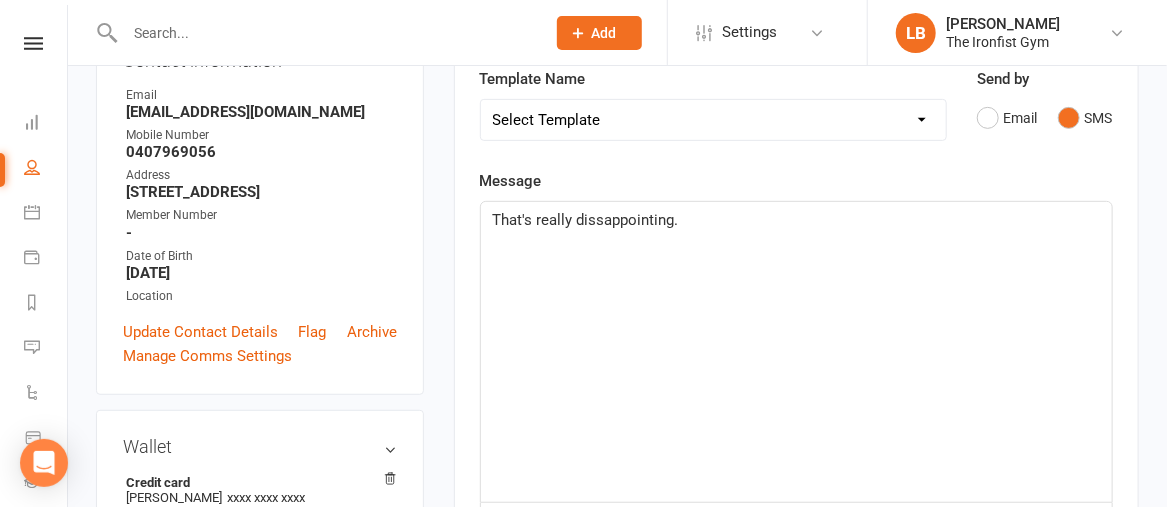 click on "That's really dissappointing." 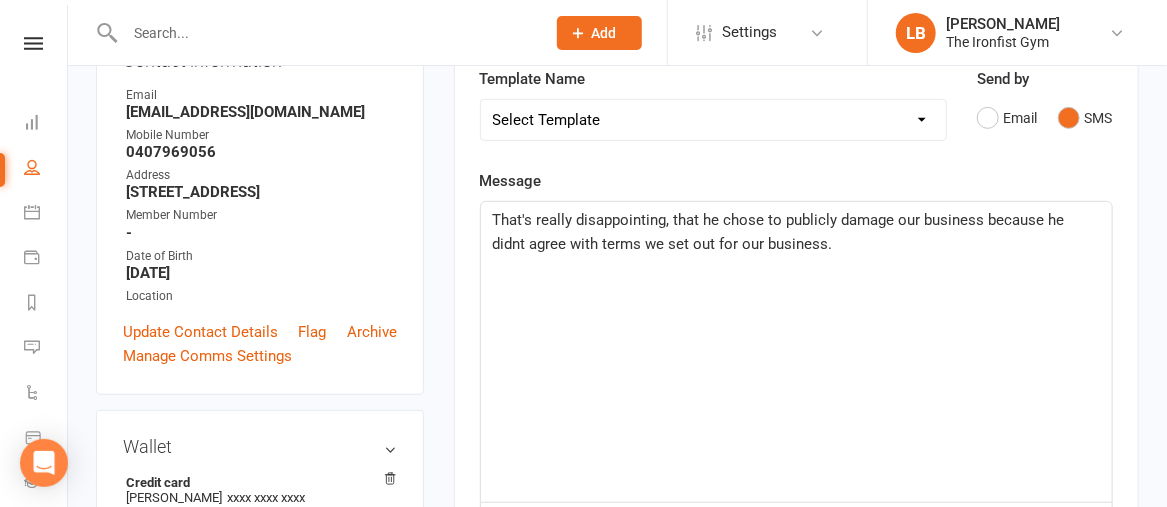 click on "That's really disappointing, that he chose to publicly damage our business because he didnt agree with terms we set out for our business." 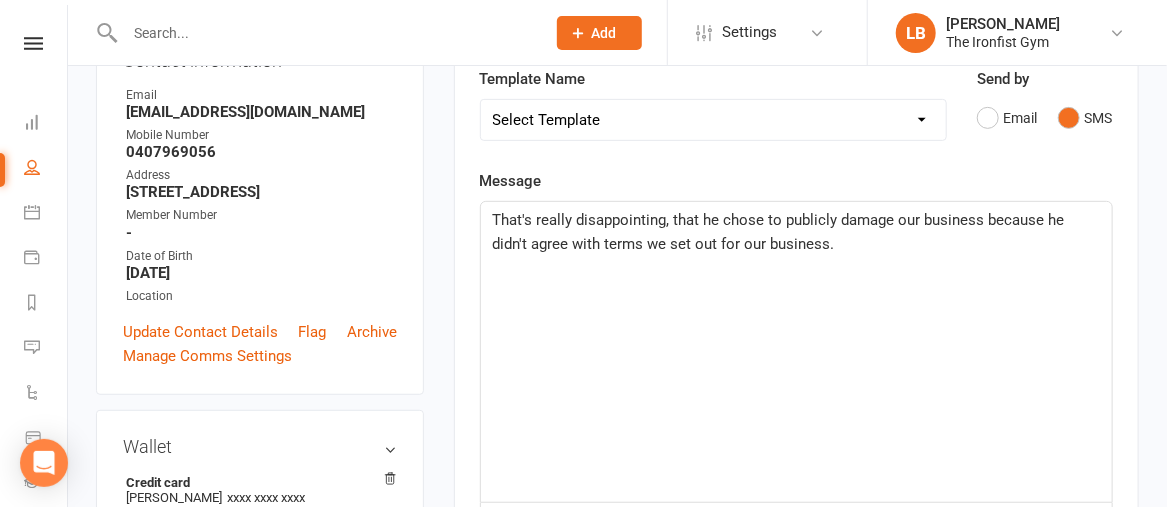 click on "That's really disappointing, that he chose to publicly damage our business because he didn't agree with terms we set out for our business." 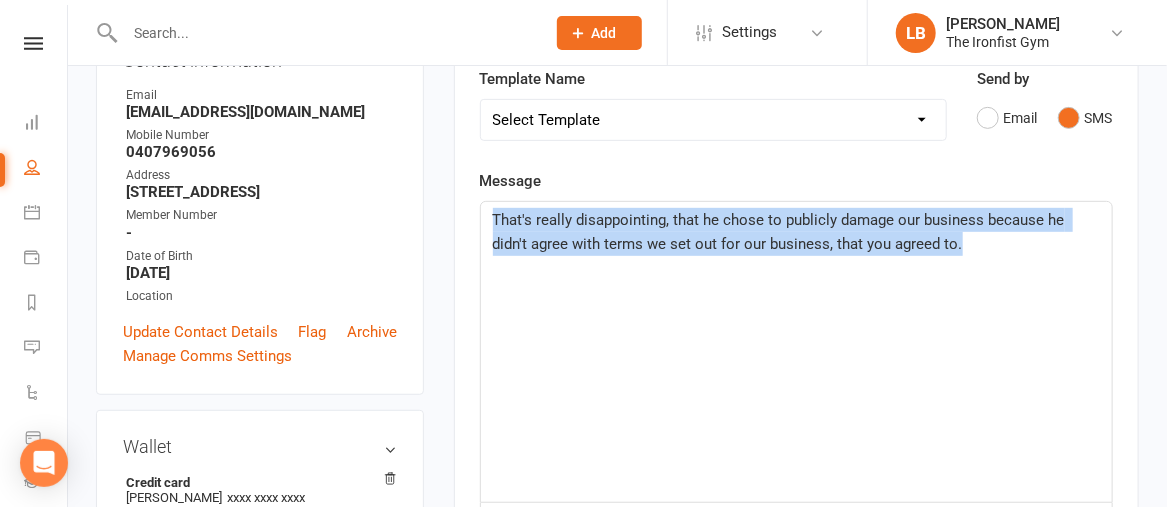 scroll, scrollTop: 131, scrollLeft: 0, axis: vertical 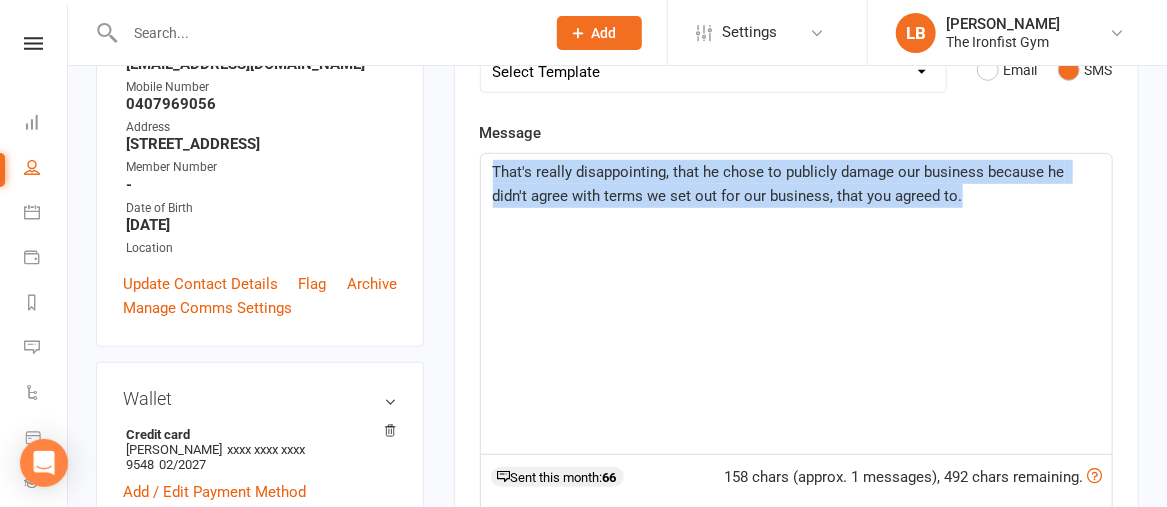 click on "That's really disappointing, that he chose to publicly damage our business because he didn't agree with terms we set out for our business, that you agreed to." 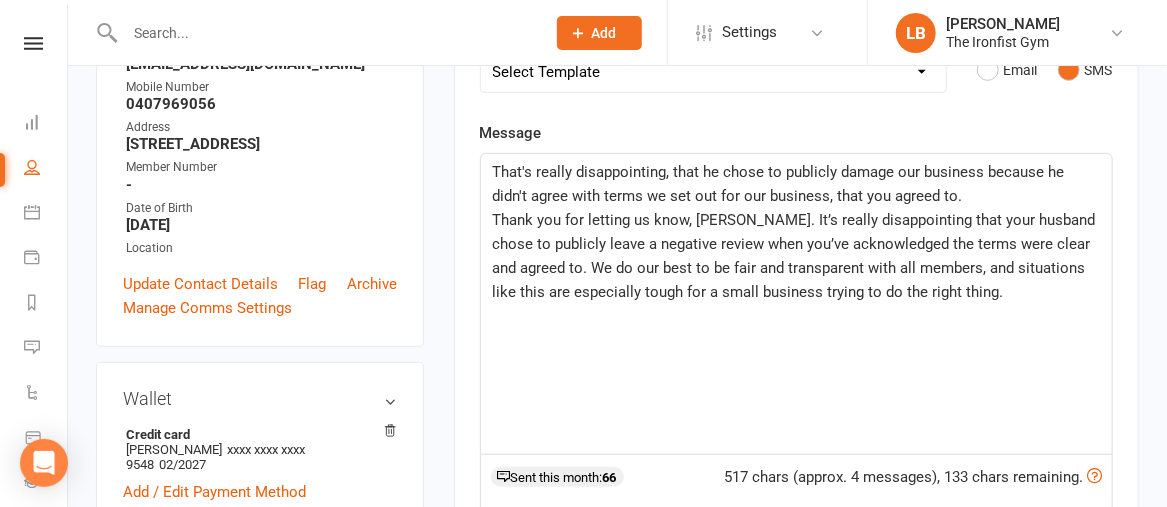 click on "Thank you for letting us know, Sarah. It’s really disappointing that your husband chose to publicly leave a negative review when you’ve acknowledged the terms were clear and agreed to. We do our best to be fair and transparent with all members, and situations like this are especially tough for a small business trying to do the right thing." 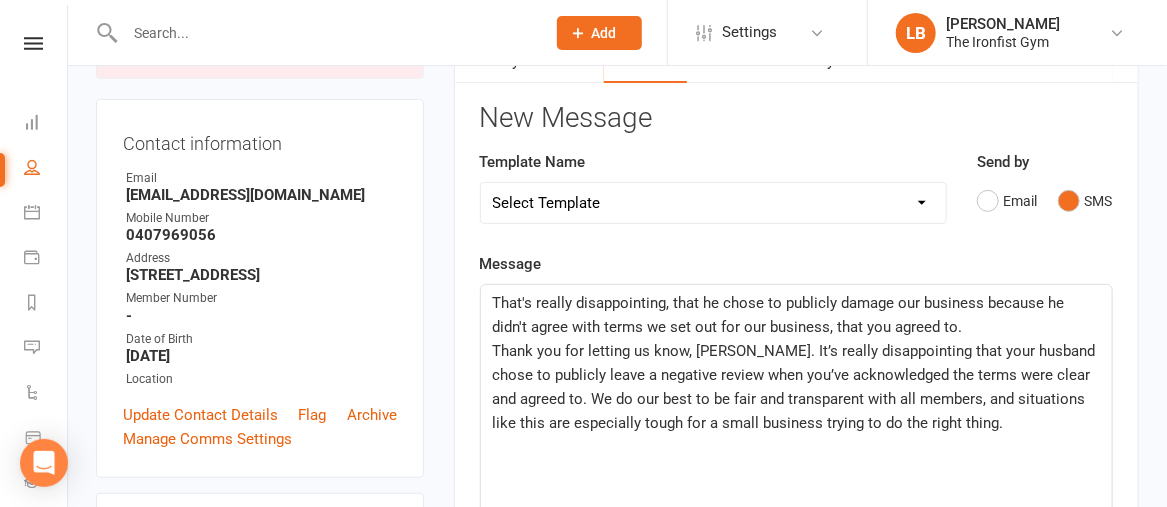 scroll, scrollTop: 230, scrollLeft: 0, axis: vertical 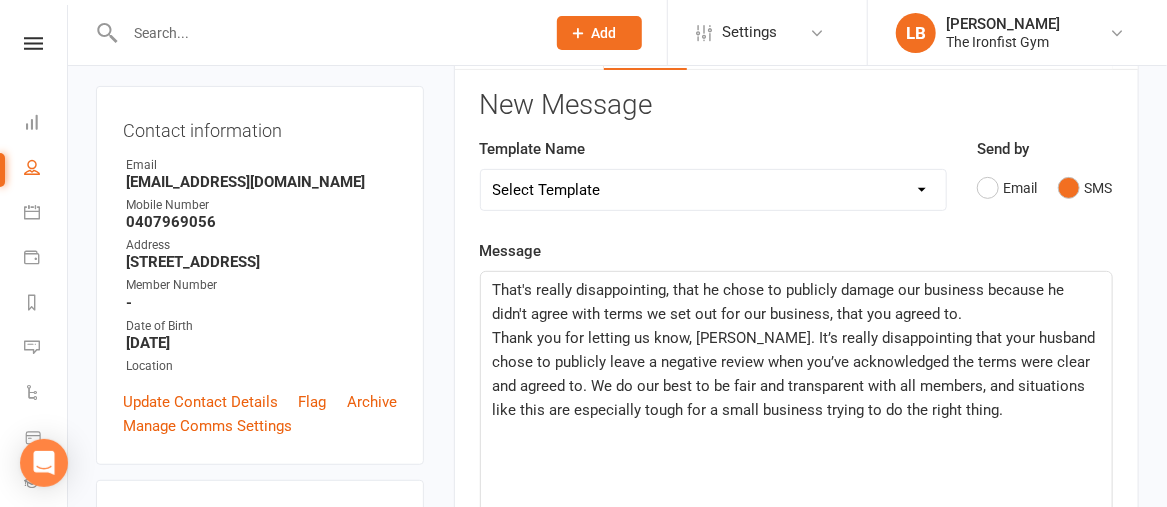 click on "Thank you for letting us know, Sarah. It’s really disappointing that your husband chose to publicly leave a negative review when you’ve acknowledged the terms were clear and agreed to. We do our best to be fair and transparent with all members, and situations like this are especially tough for a small business trying to do the right thing." 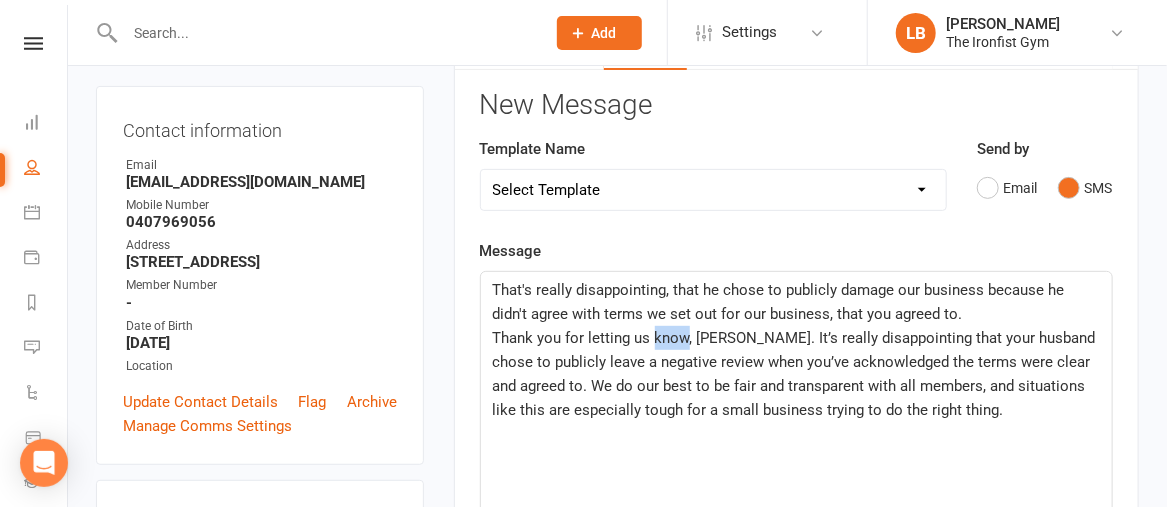 click on "Thank you for letting us know, Sarah. It’s really disappointing that your husband chose to publicly leave a negative review when you’ve acknowledged the terms were clear and agreed to. We do our best to be fair and transparent with all members, and situations like this are especially tough for a small business trying to do the right thing." 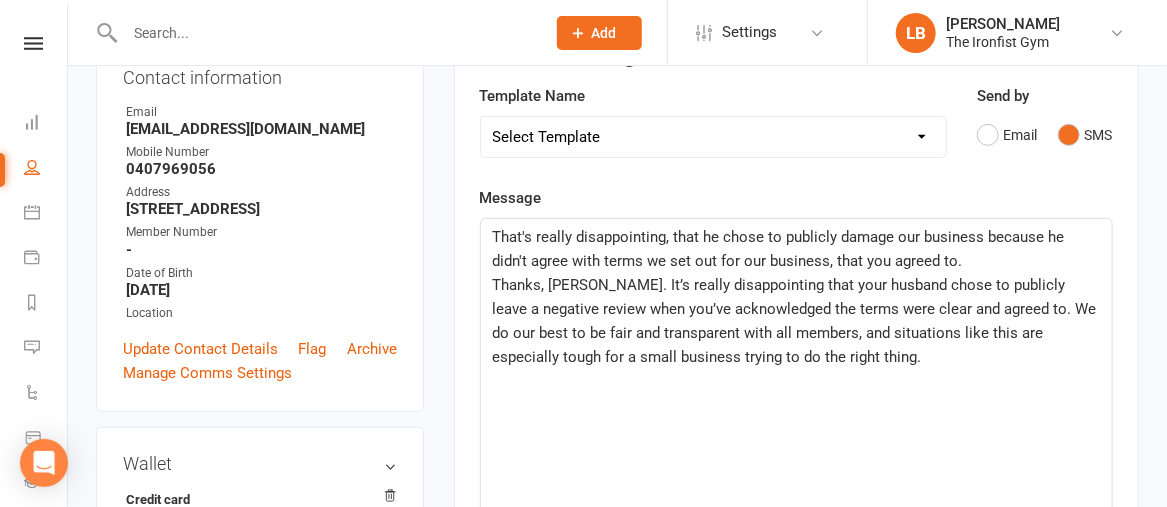 scroll, scrollTop: 281, scrollLeft: 0, axis: vertical 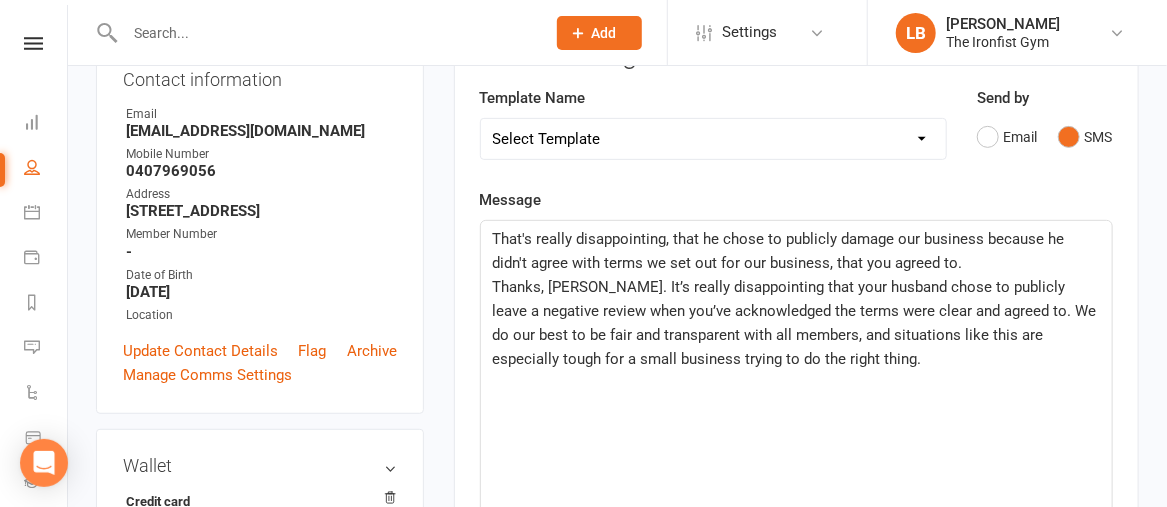 click on "Thanks, Sarah. It’s really disappointing that your husband chose to publicly leave a negative review when you’ve acknowledged the terms were clear and agreed to. We do our best to be fair and transparent with all members, and situations like this are especially tough for a small business trying to do the right thing." 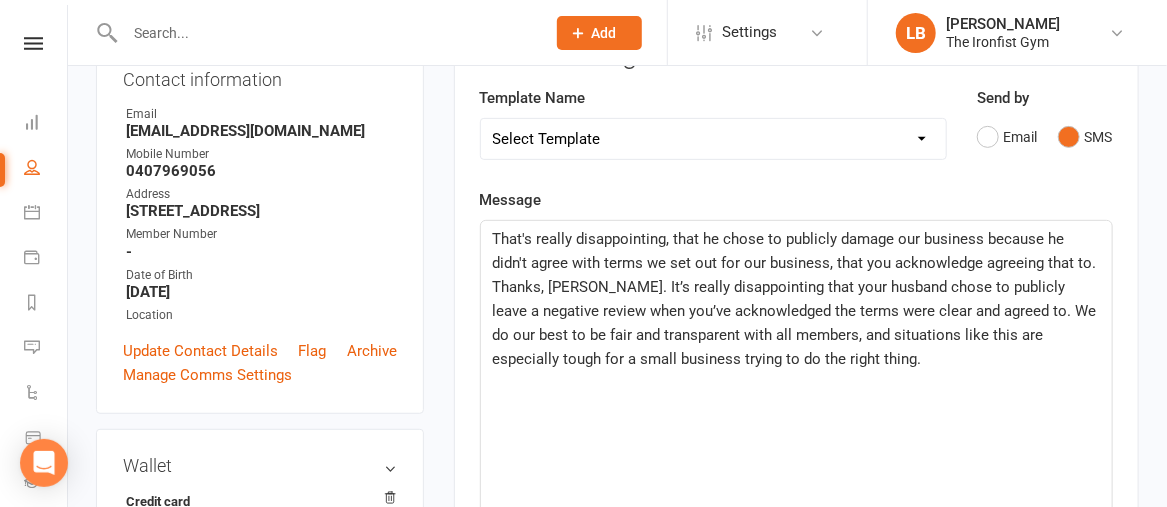 click on "Thanks, Sarah. It’s really disappointing that your husband chose to publicly leave a negative review when you’ve acknowledged the terms were clear and agreed to. We do our best to be fair and transparent with all members, and situations like this are especially tough for a small business trying to do the right thing." 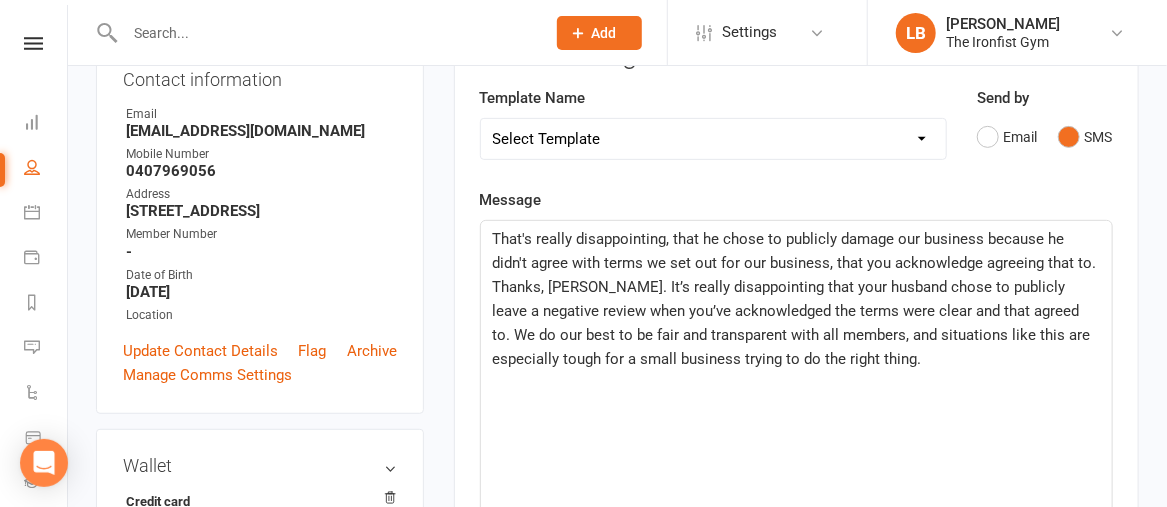 scroll, scrollTop: 331, scrollLeft: 0, axis: vertical 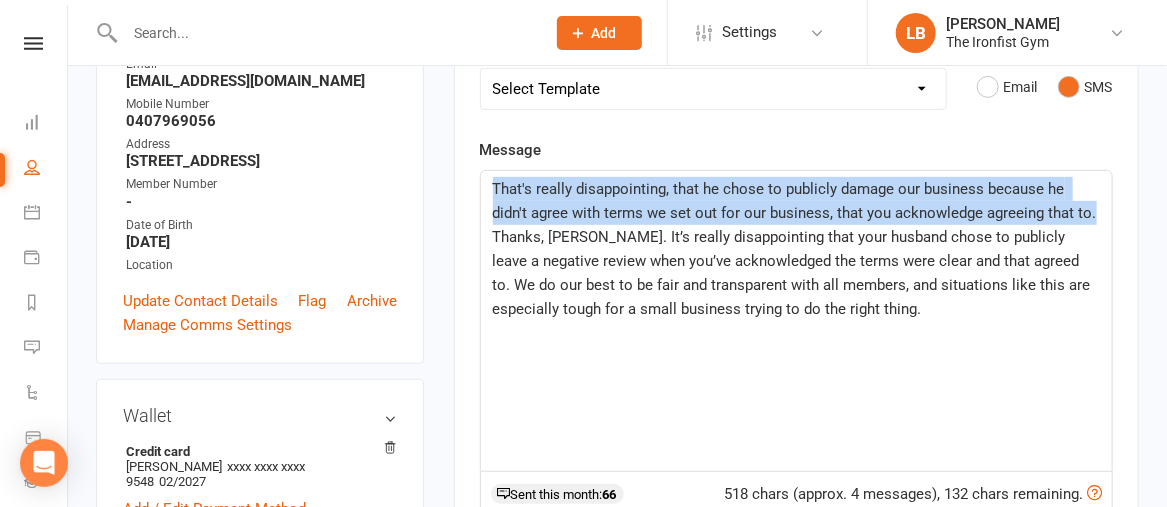 drag, startPoint x: 1062, startPoint y: 212, endPoint x: 481, endPoint y: 178, distance: 581.99396 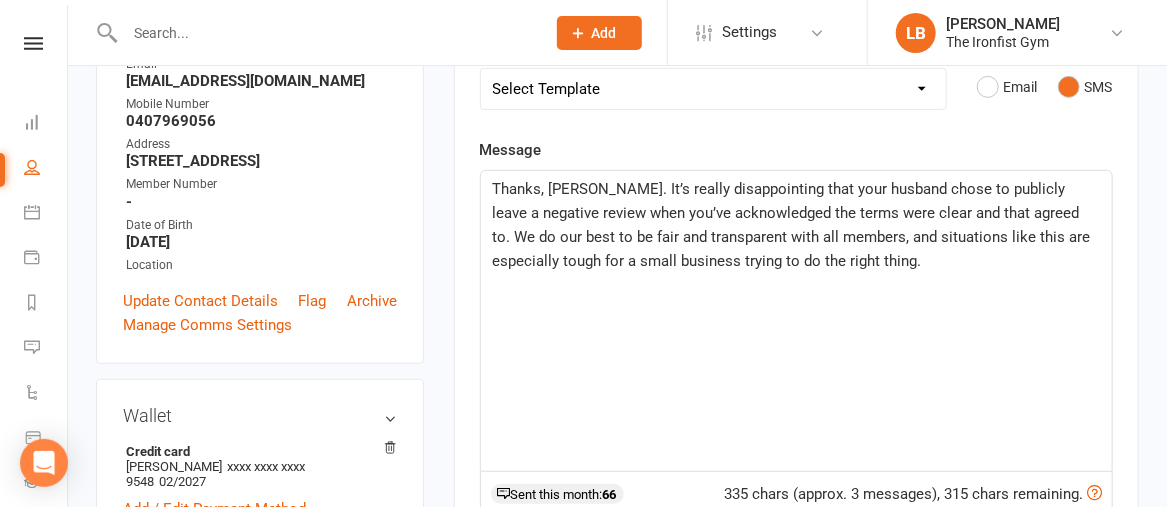 click on "Thanks, Sarah. It’s really disappointing that your husband chose to publicly leave a negative review when you’ve acknowledged the terms were clear and that agreed to. We do our best to be fair and transparent with all members, and situations like this are especially tough for a small business trying to do the right thing." 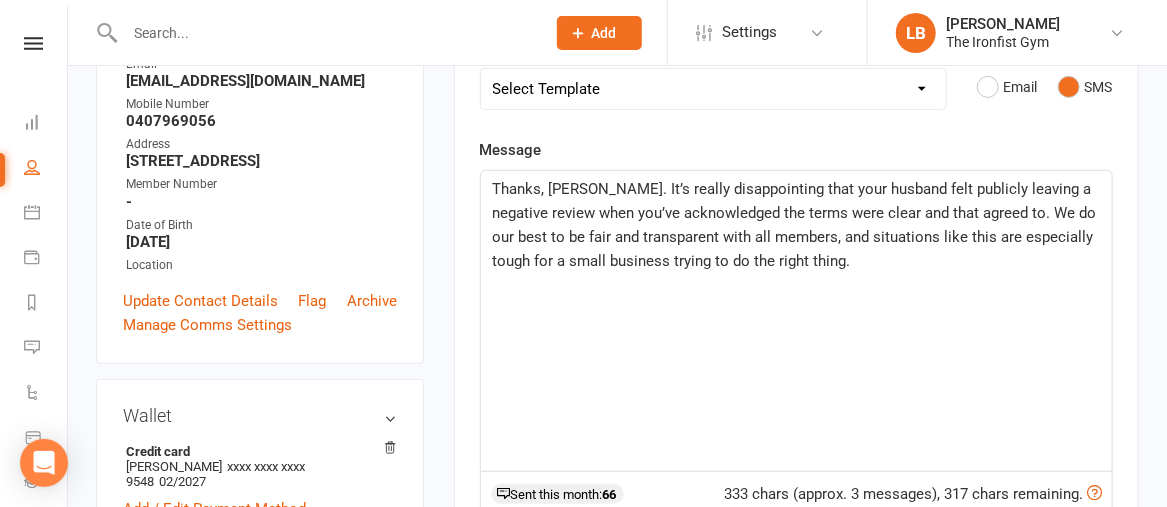 click on "Thanks, Sarah. It’s really disappointing that your husband felt publicly leaving a negative review when you’ve acknowledged the terms were clear and that agreed to. We do our best to be fair and transparent with all members, and situations like this are especially tough for a small business trying to do the right thing." 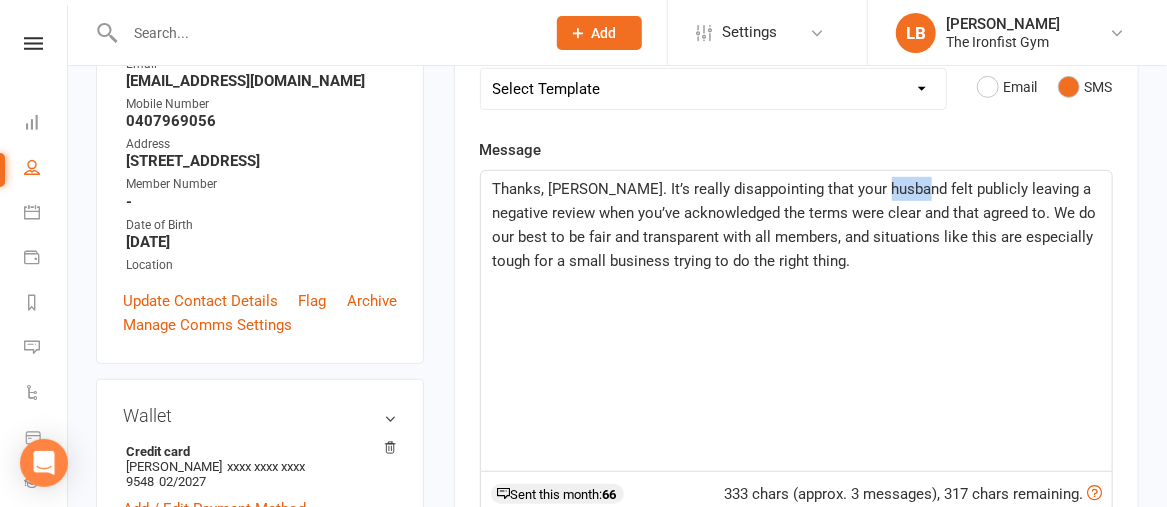 click on "Thanks, Sarah. It’s really disappointing that your husband felt publicly leaving a negative review when you’ve acknowledged the terms were clear and that agreed to. We do our best to be fair and transparent with all members, and situations like this are especially tough for a small business trying to do the right thing." 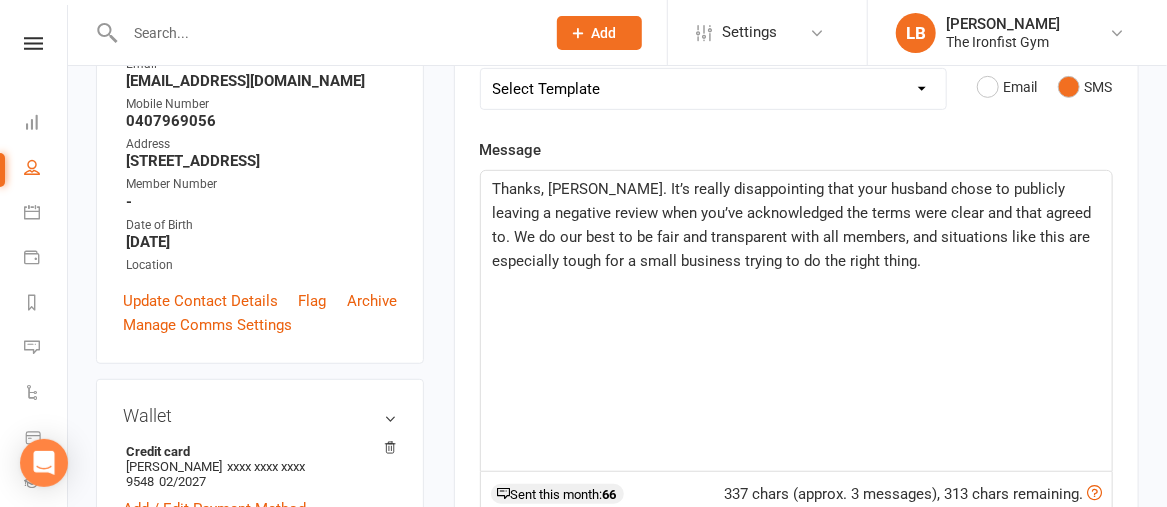 click on "Thanks, Sarah. It’s really disappointing that your husband chose to publicly leaving a negative review when you’ve acknowledged the terms were clear and that agreed to. We do our best to be fair and transparent with all members, and situations like this are especially tough for a small business trying to do the right thing." 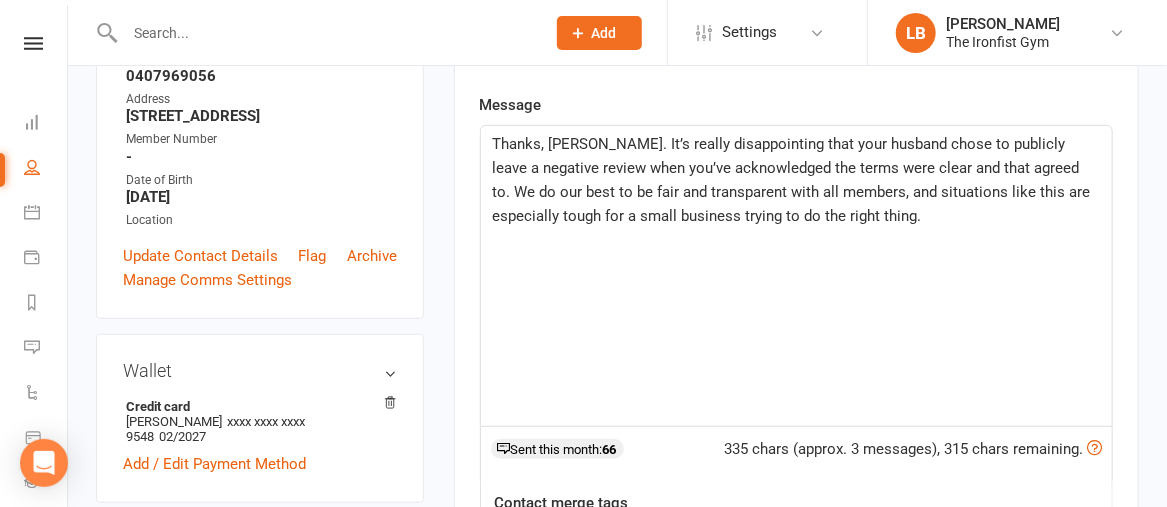 scroll, scrollTop: 374, scrollLeft: 0, axis: vertical 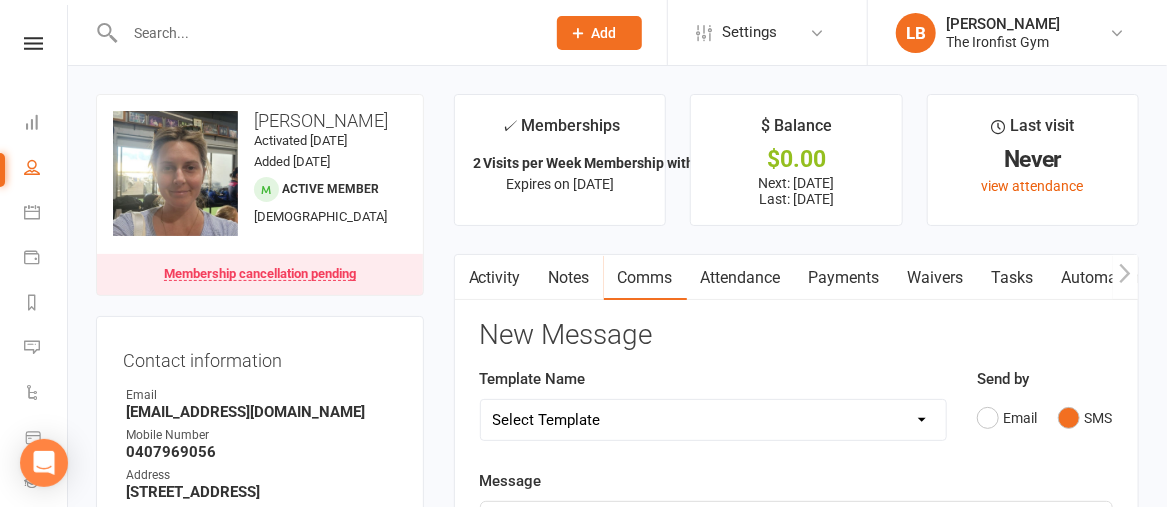 click on "Activity" at bounding box center (495, 278) 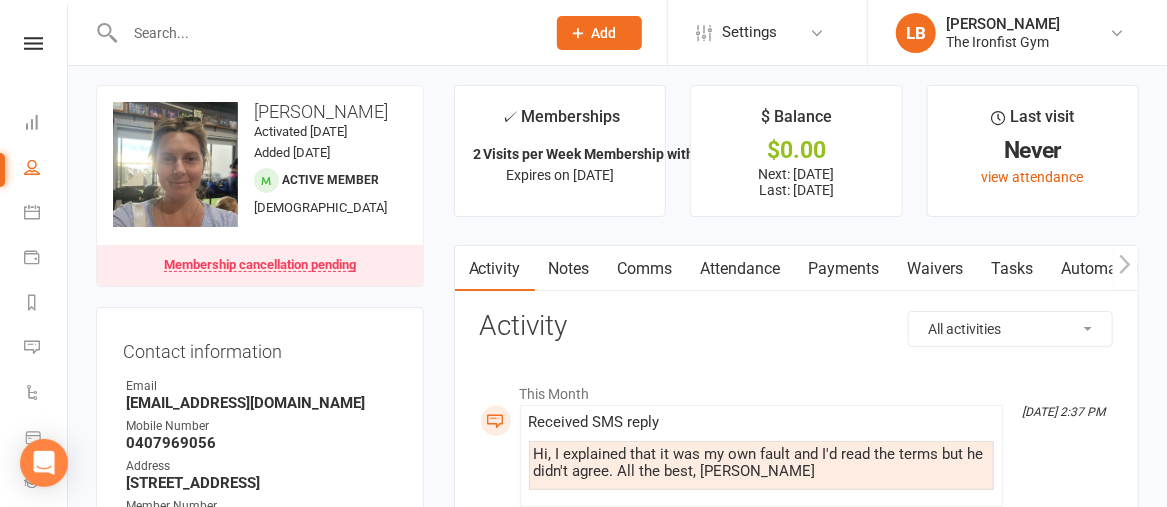scroll, scrollTop: 6, scrollLeft: 0, axis: vertical 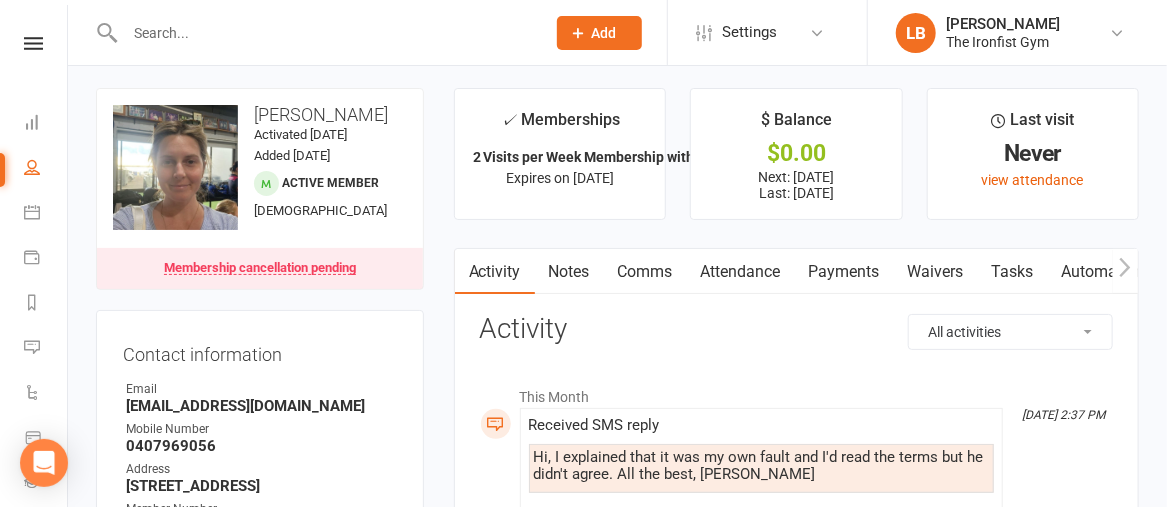 click on "Comms" at bounding box center (645, 272) 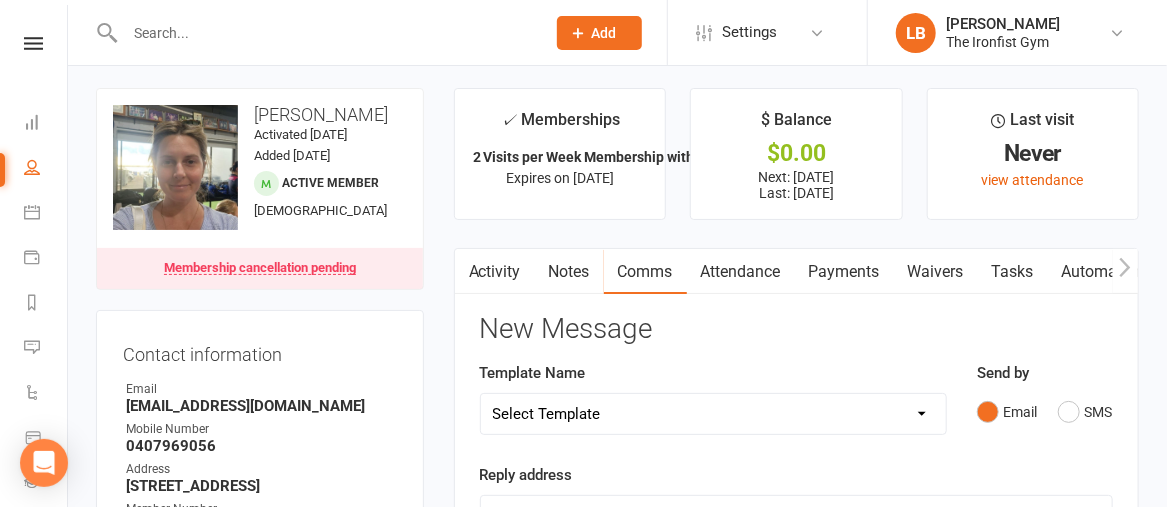 scroll, scrollTop: 153, scrollLeft: 0, axis: vertical 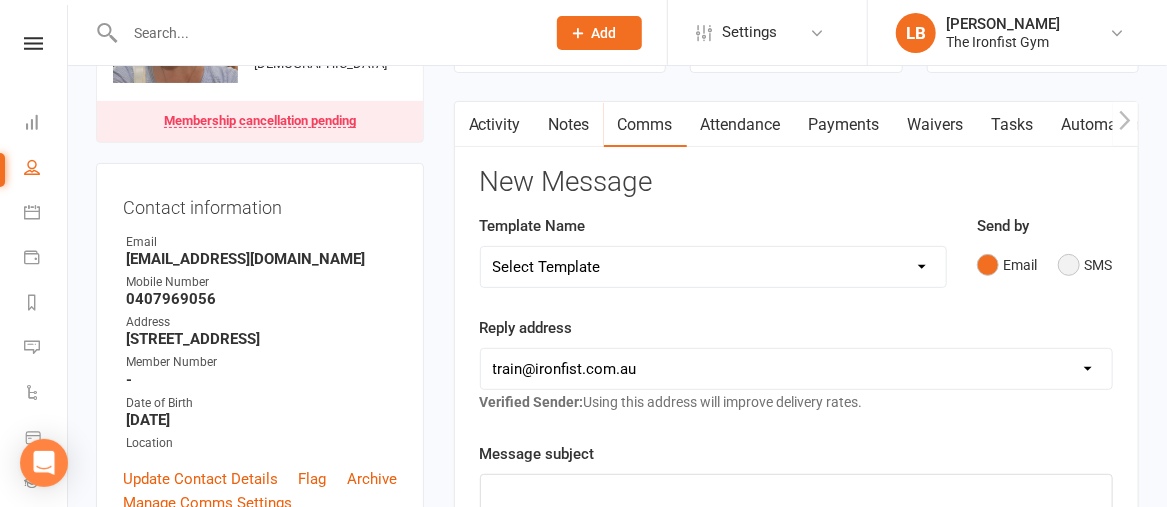 click on "SMS" at bounding box center (1085, 265) 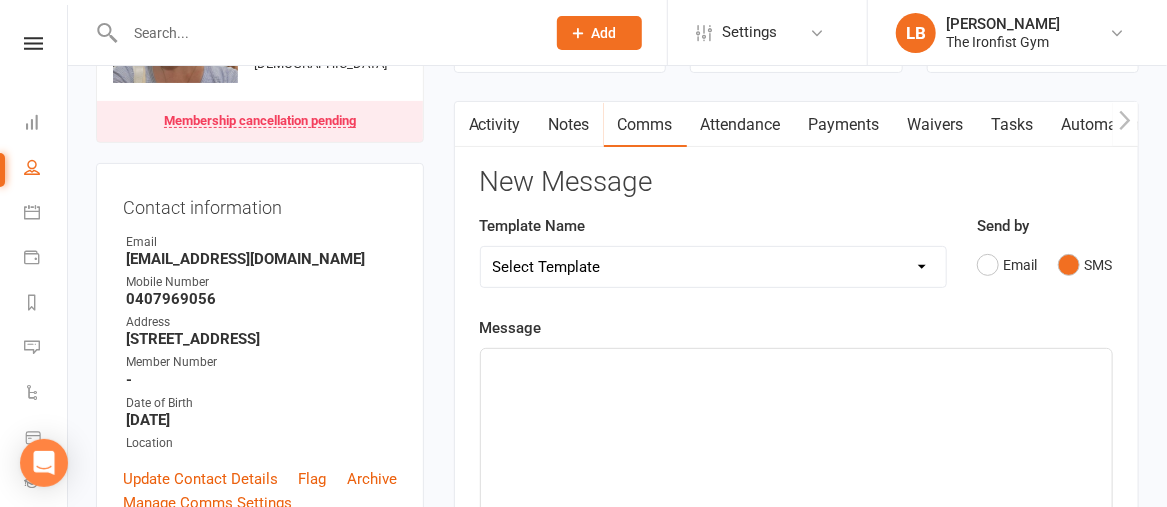 scroll, scrollTop: 283, scrollLeft: 0, axis: vertical 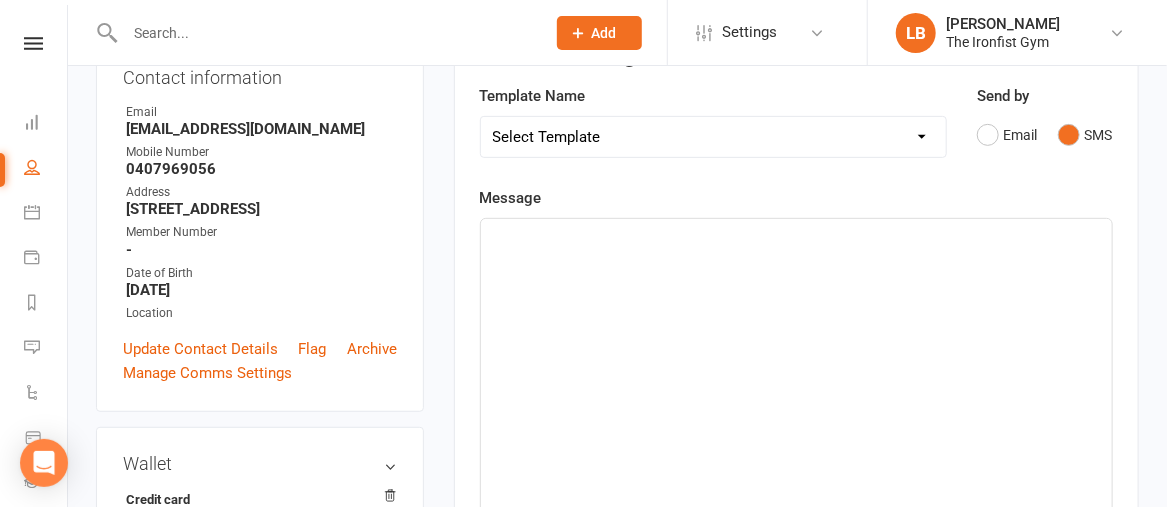 click on "﻿" 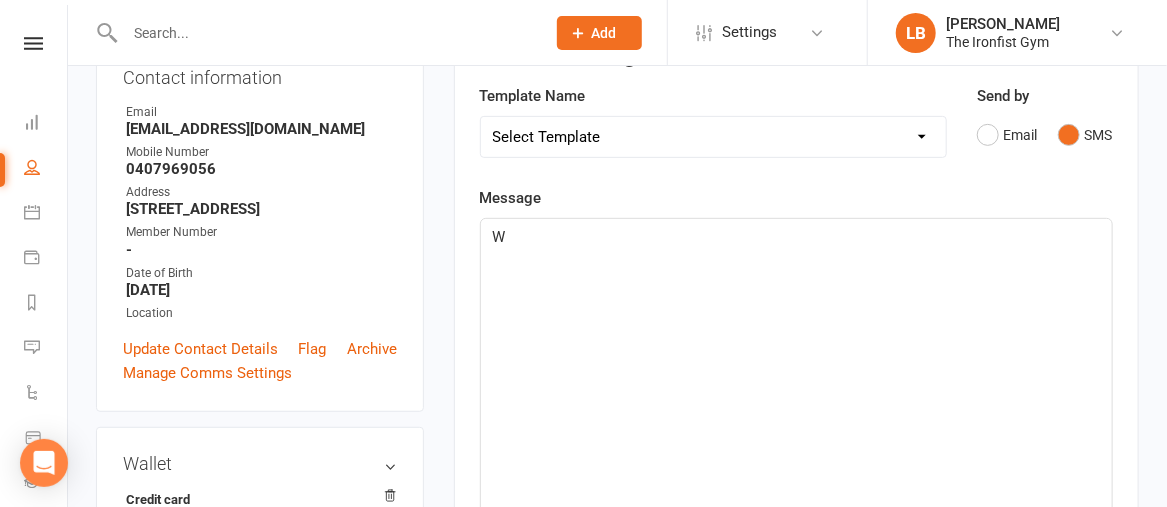 type 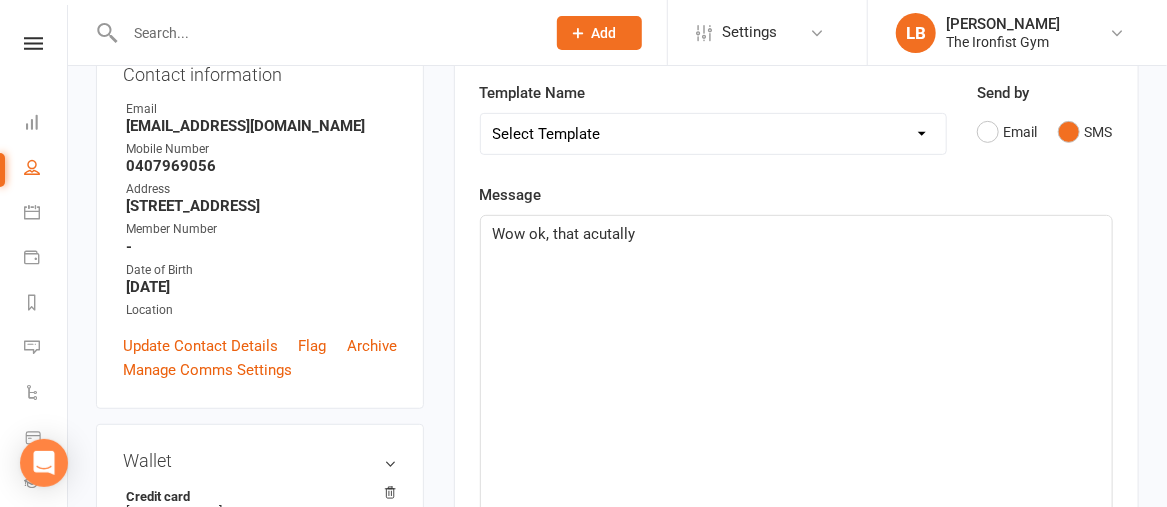 scroll, scrollTop: 284, scrollLeft: 0, axis: vertical 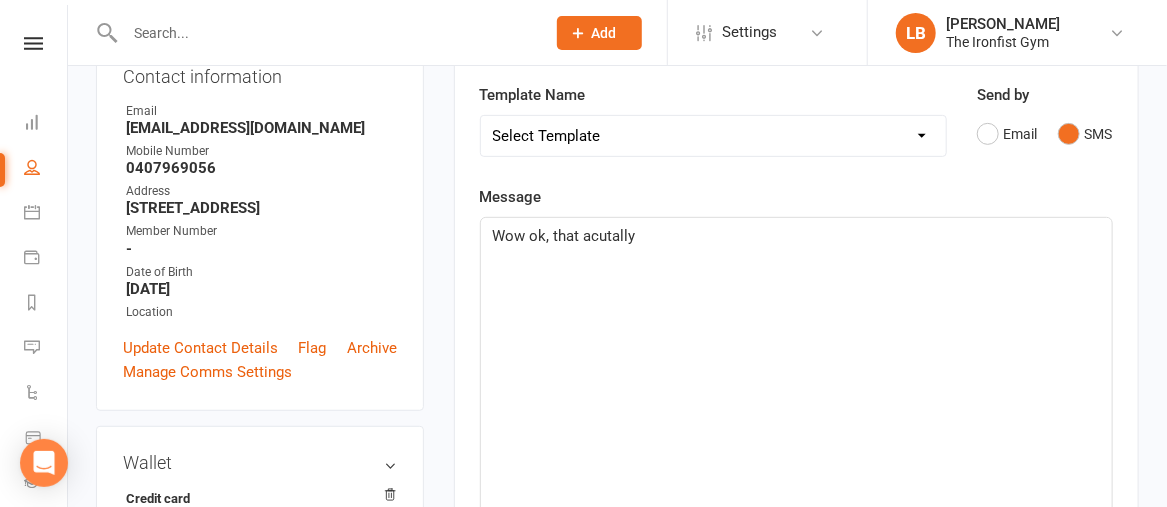 click on "Wow ok, that acutally" 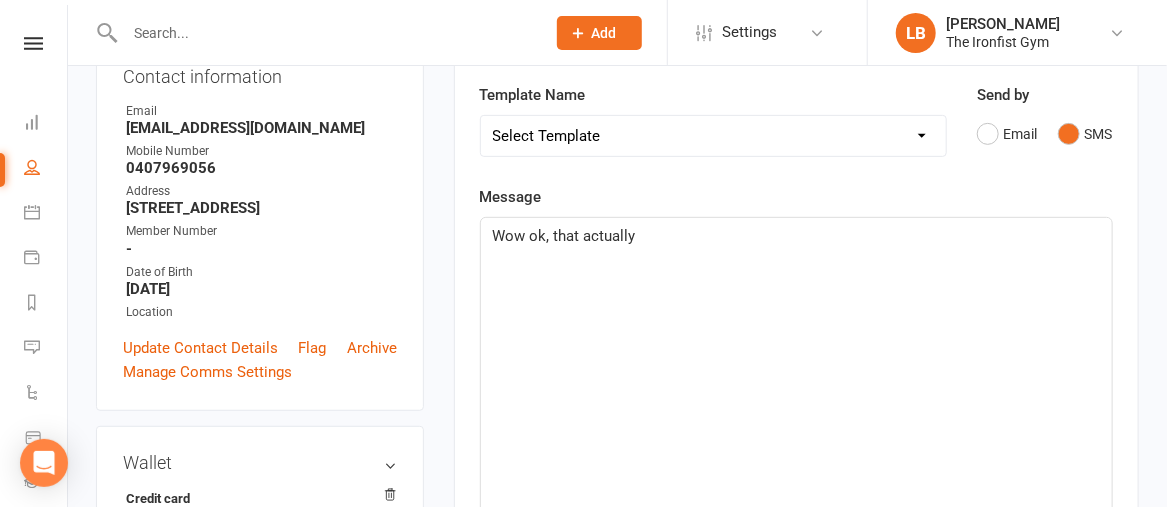 scroll, scrollTop: 0, scrollLeft: 0, axis: both 